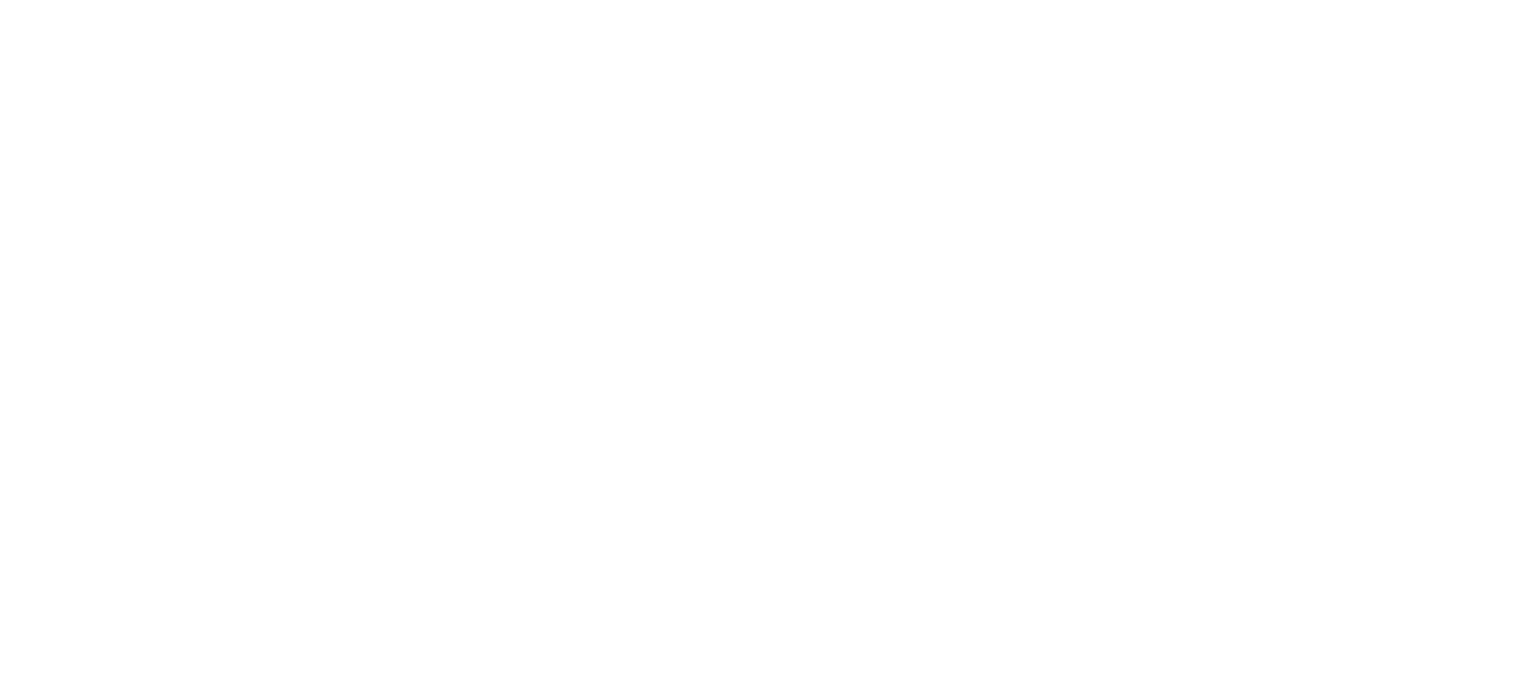 scroll, scrollTop: 0, scrollLeft: 0, axis: both 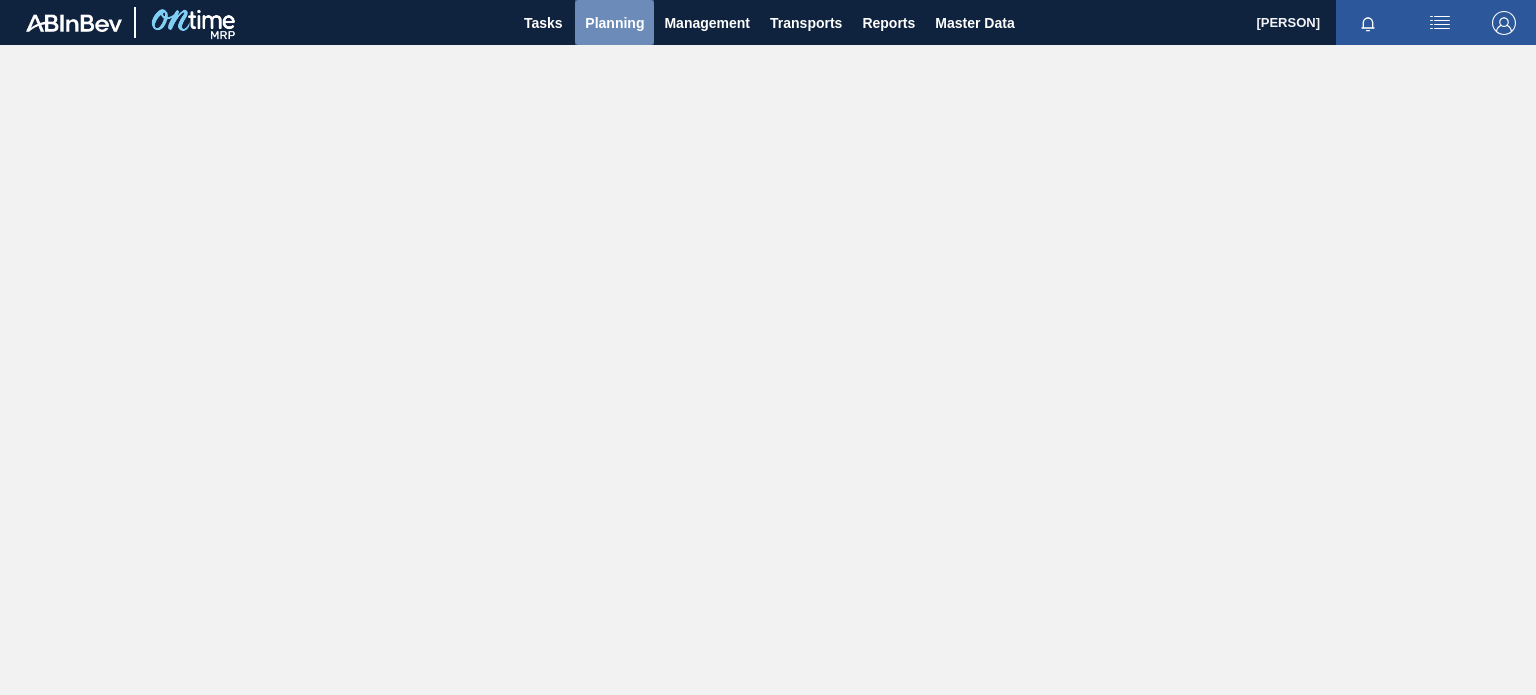 click on "Planning" at bounding box center [614, 23] 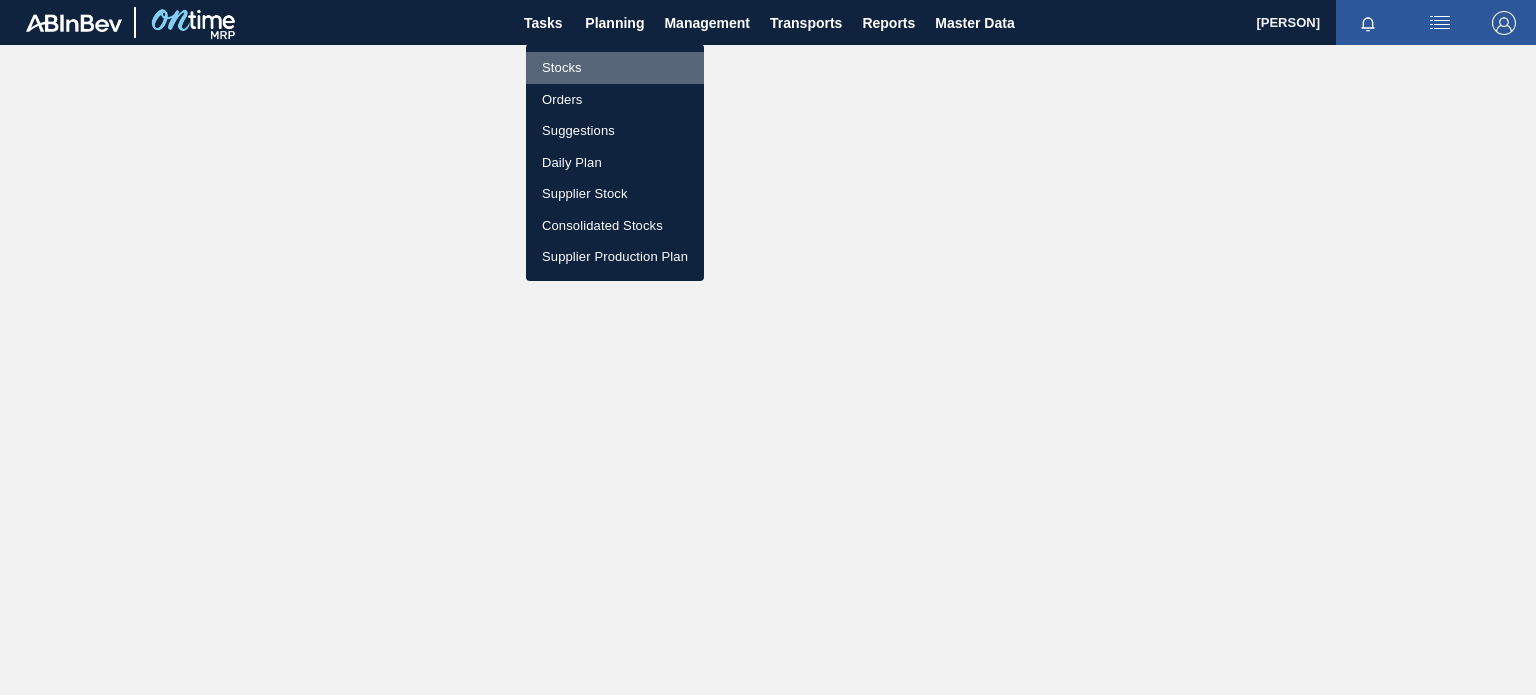 click on "Stocks" at bounding box center (615, 68) 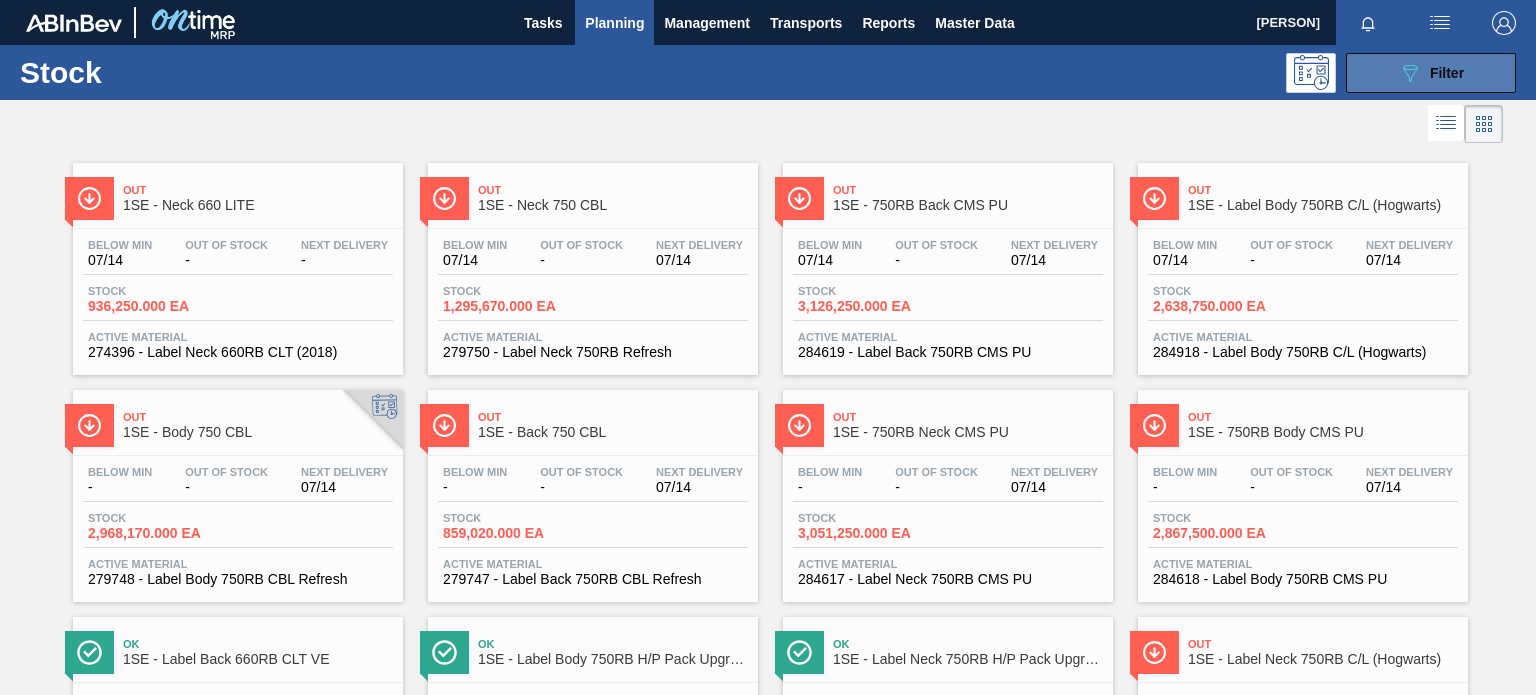click on "089F7B8B-B2A5-4AFE-B5C0-19BA573D28AC Filter" at bounding box center [1431, 73] 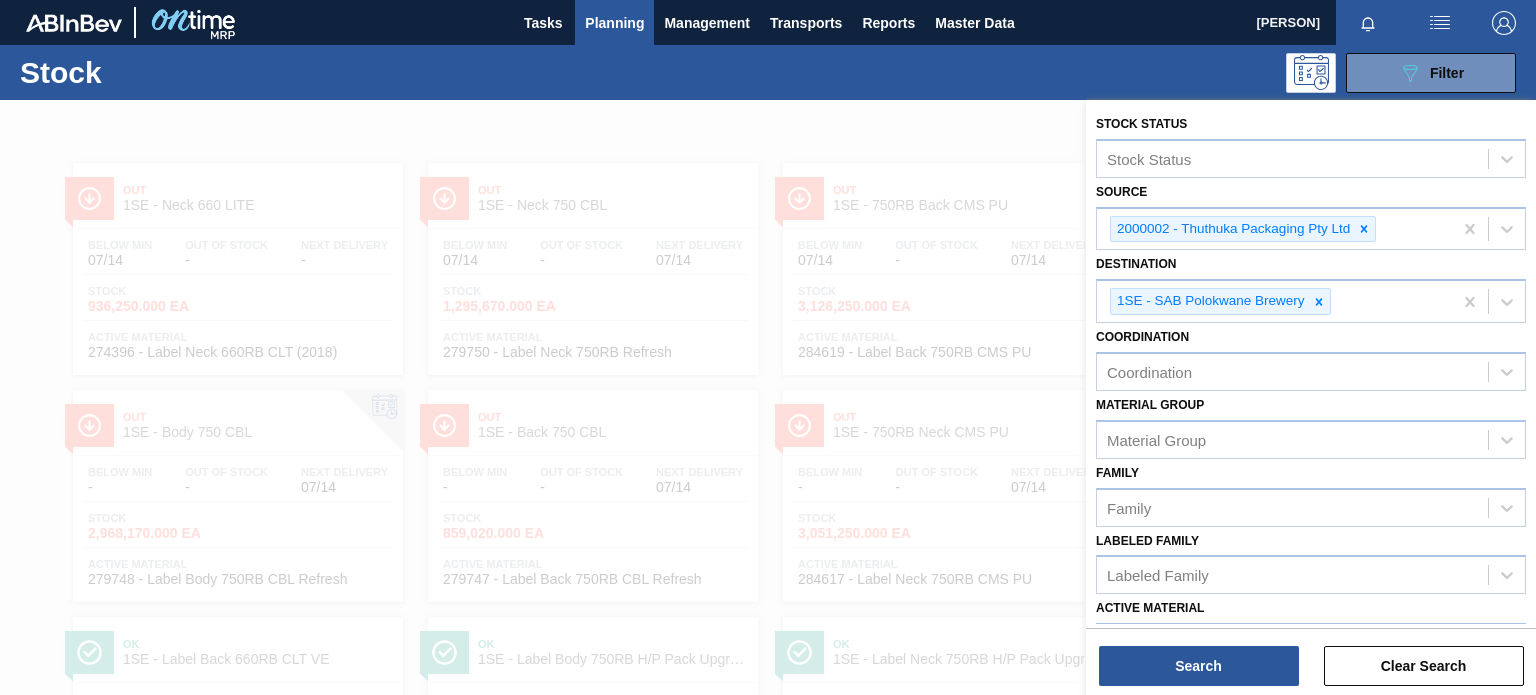click at bounding box center [768, 447] 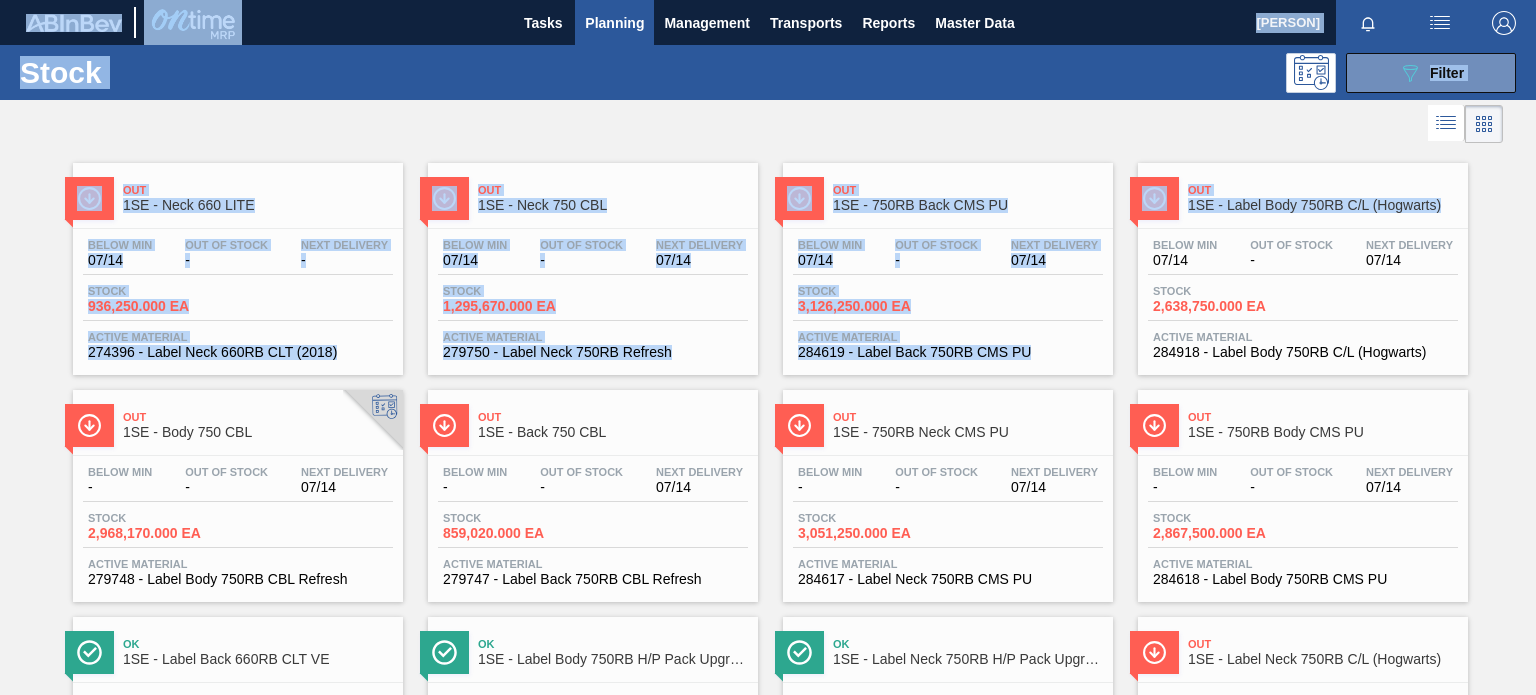 drag, startPoint x: 1532, startPoint y: 209, endPoint x: 1541, endPoint y: 259, distance: 50.803543 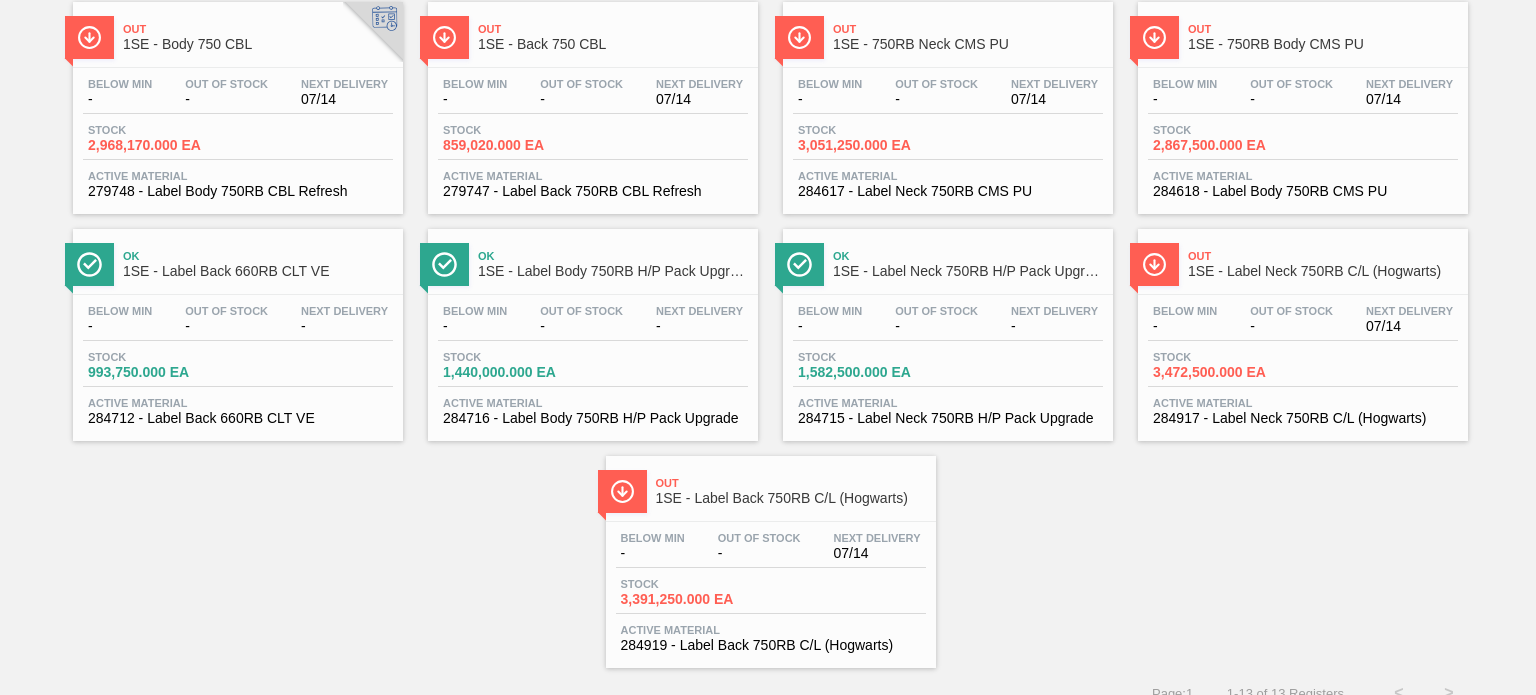 scroll, scrollTop: 406, scrollLeft: 0, axis: vertical 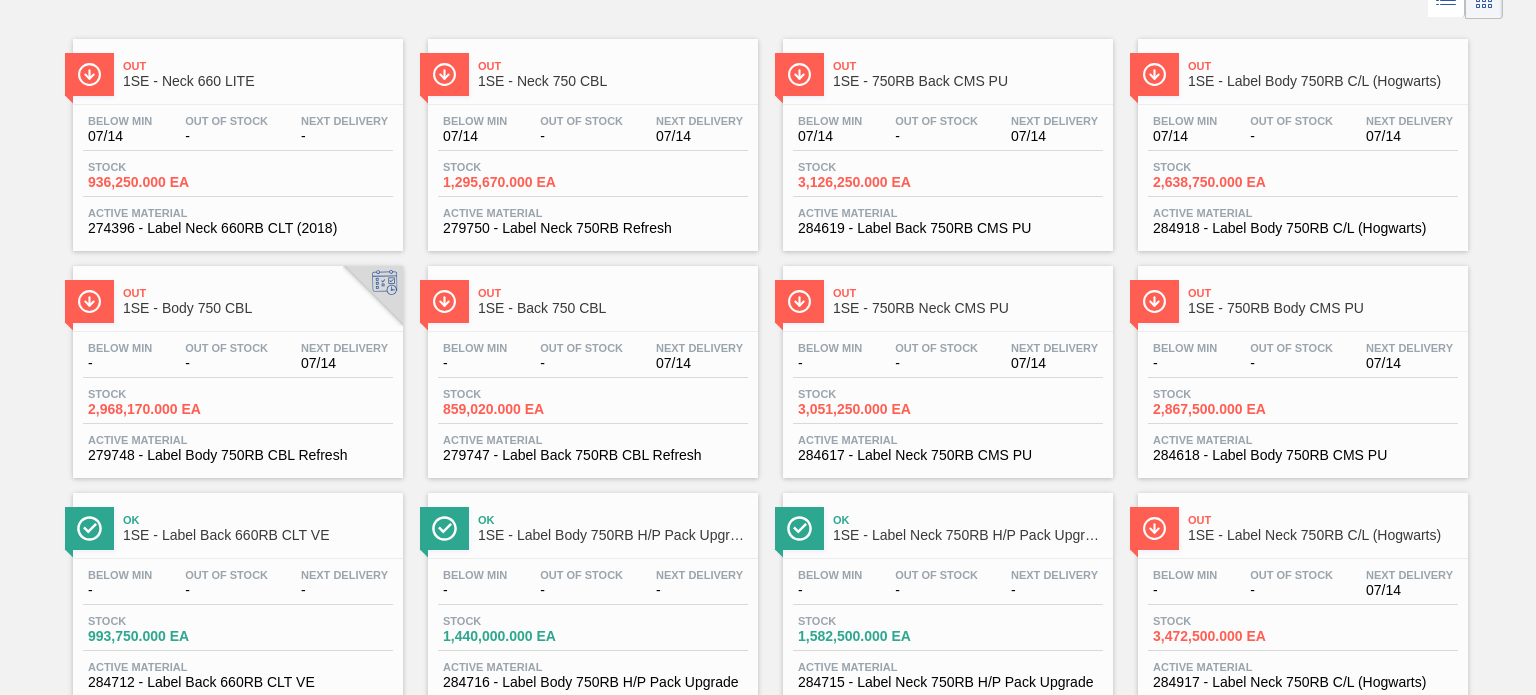 click on "Out 1SE - Label Body 750RB C/L (Hogwarts)" at bounding box center [1323, 74] 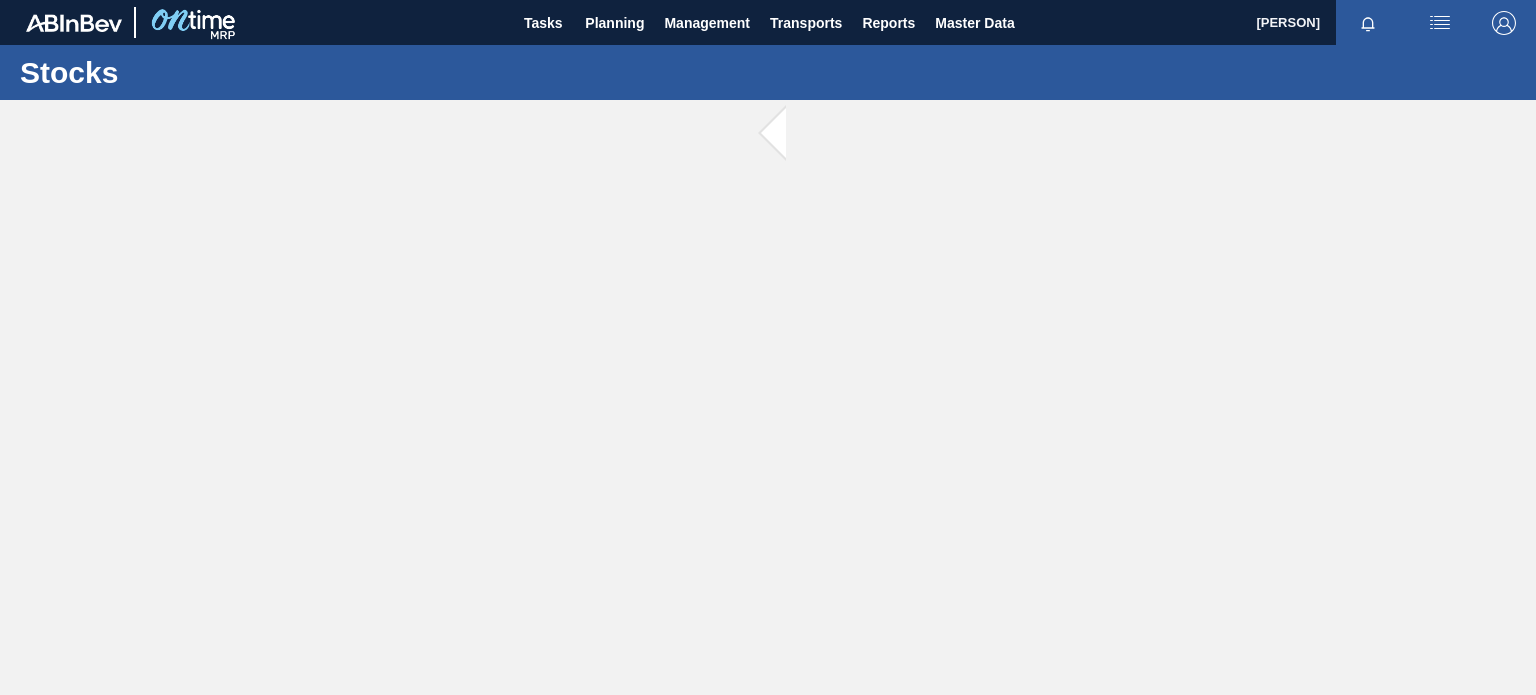scroll, scrollTop: 0, scrollLeft: 0, axis: both 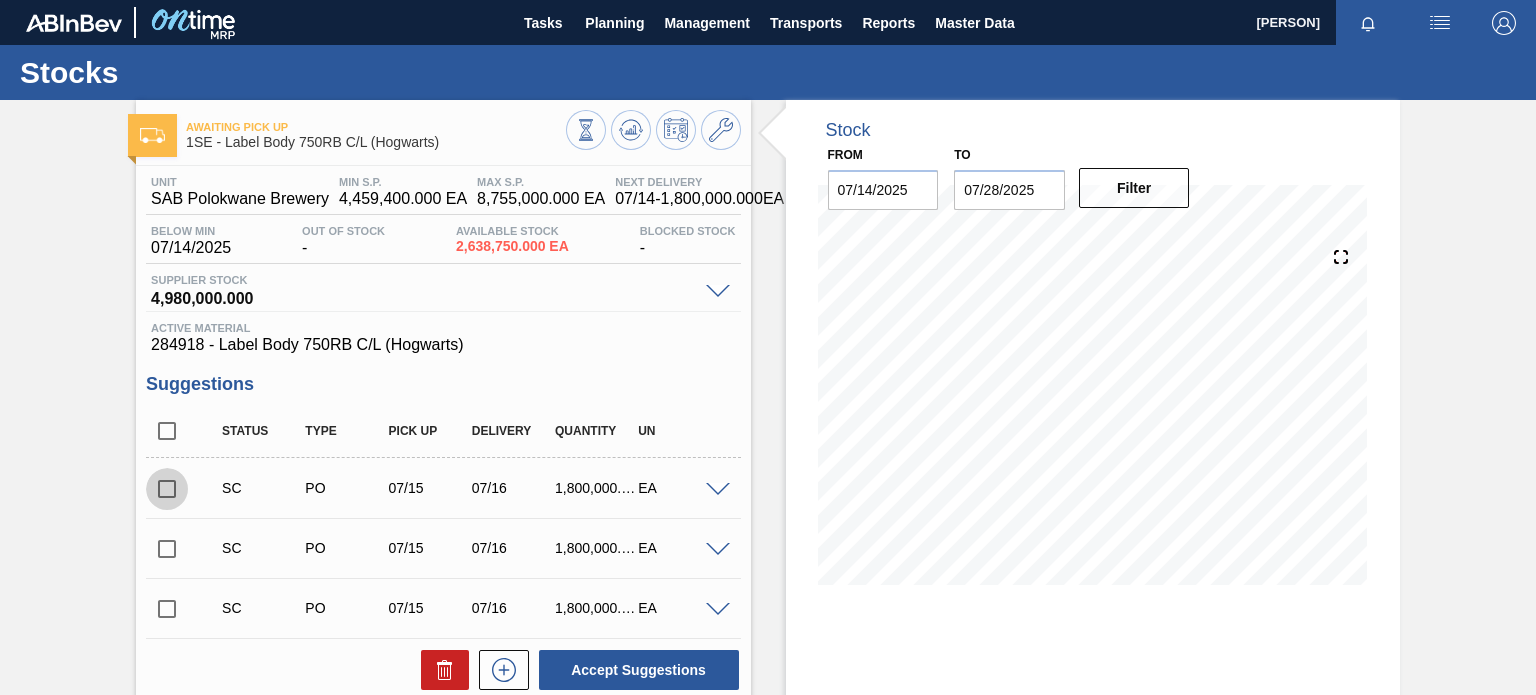 click at bounding box center (167, 489) 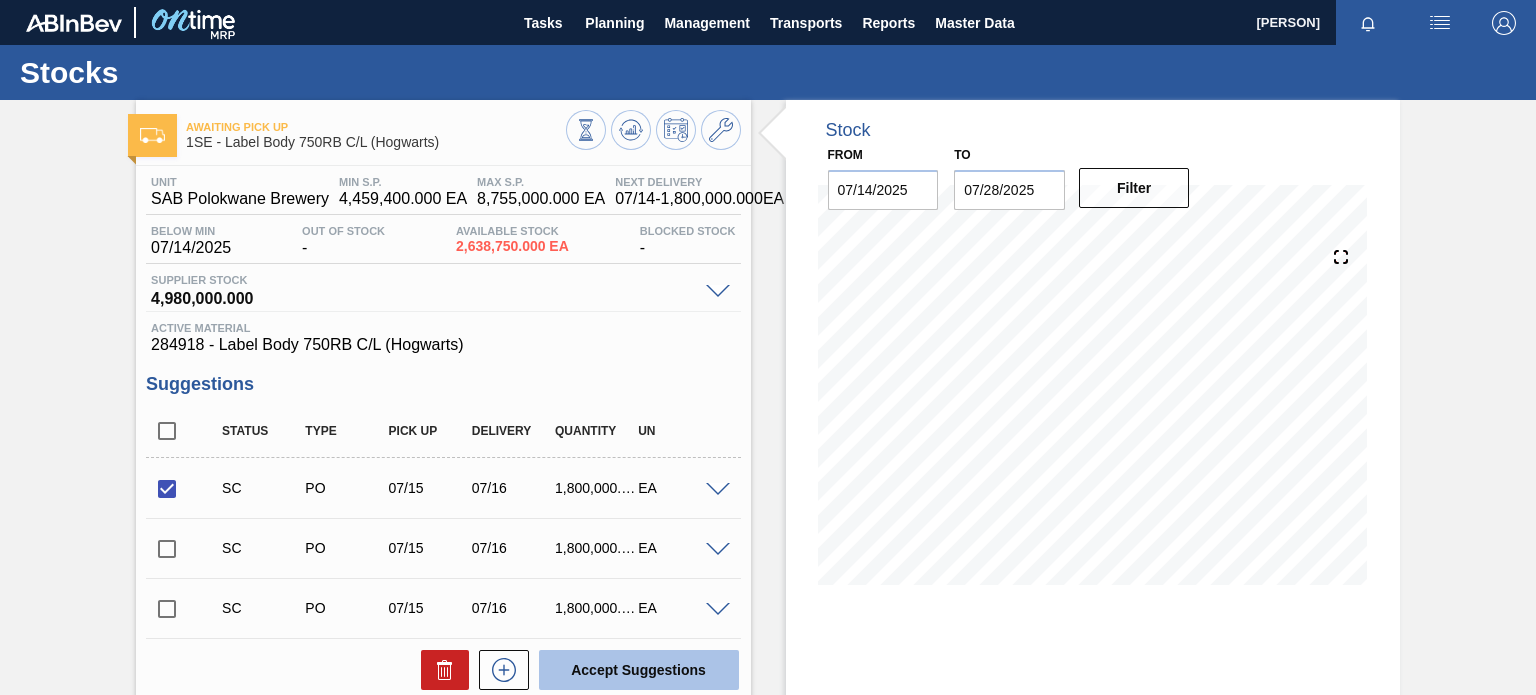 click on "Accept Suggestions" at bounding box center (639, 670) 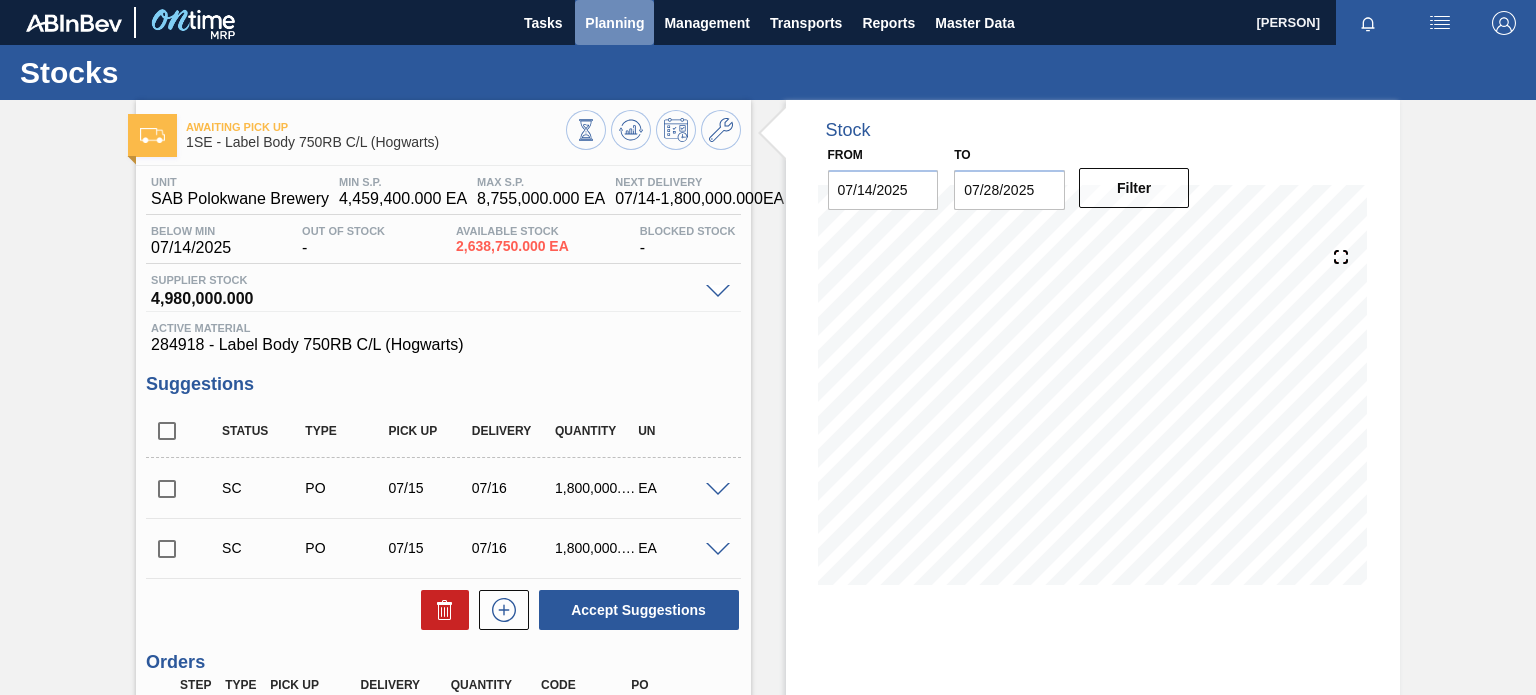click on "Planning" at bounding box center (614, 23) 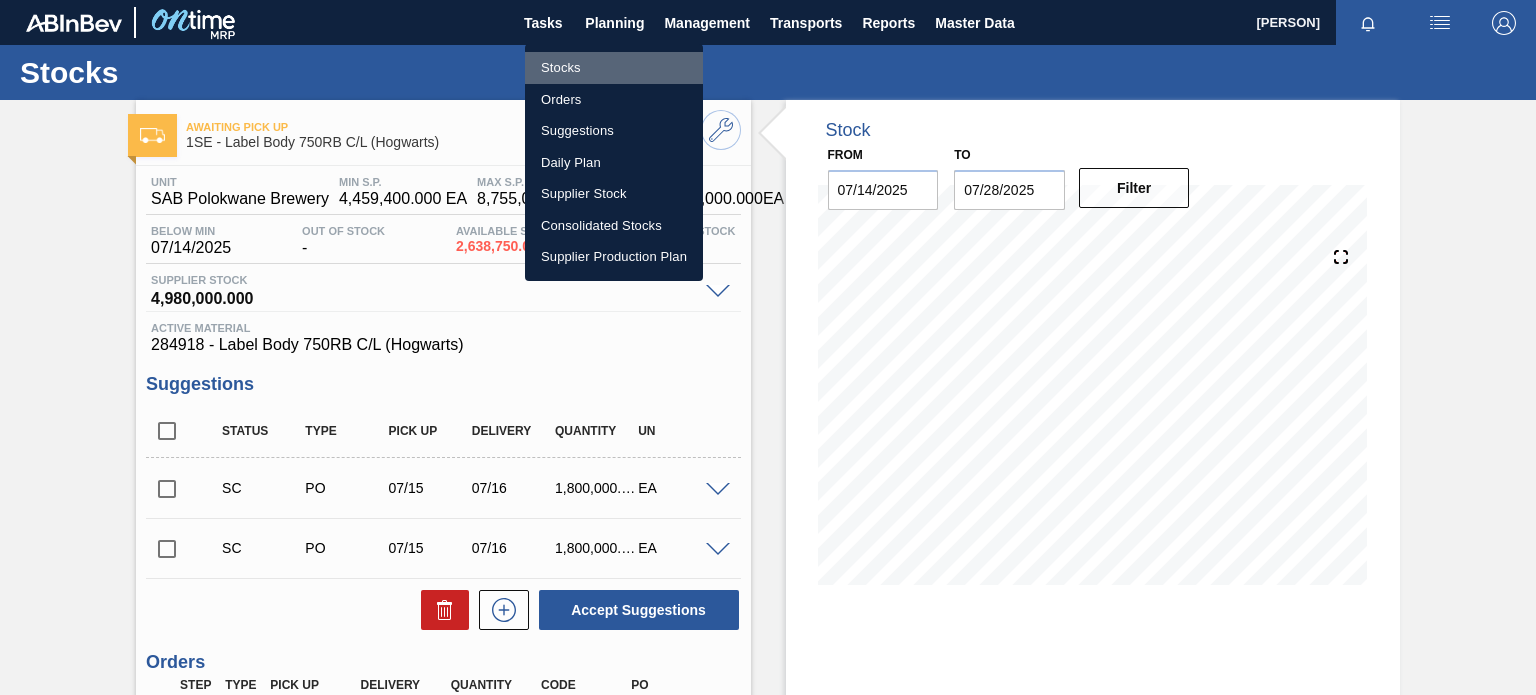 click on "Stocks" at bounding box center (614, 68) 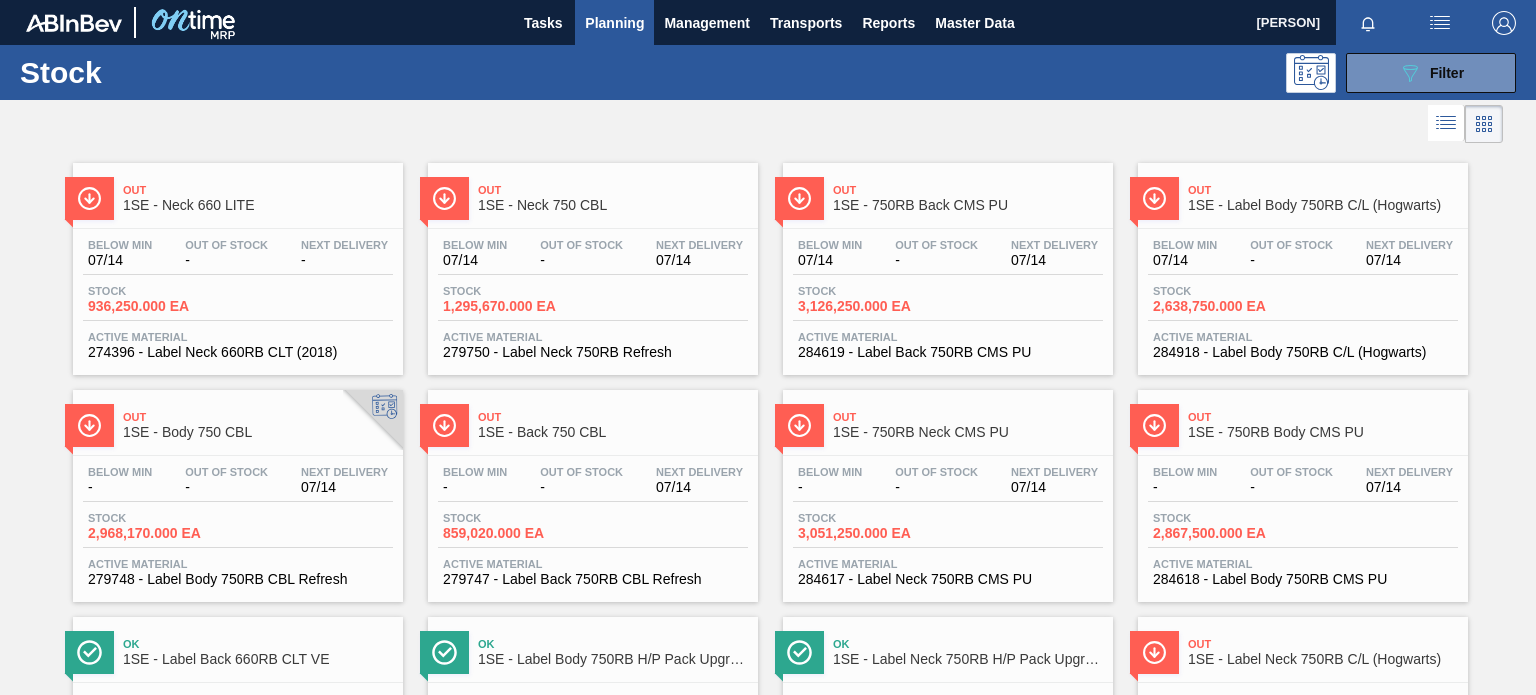 click on "Out" at bounding box center [1323, 644] 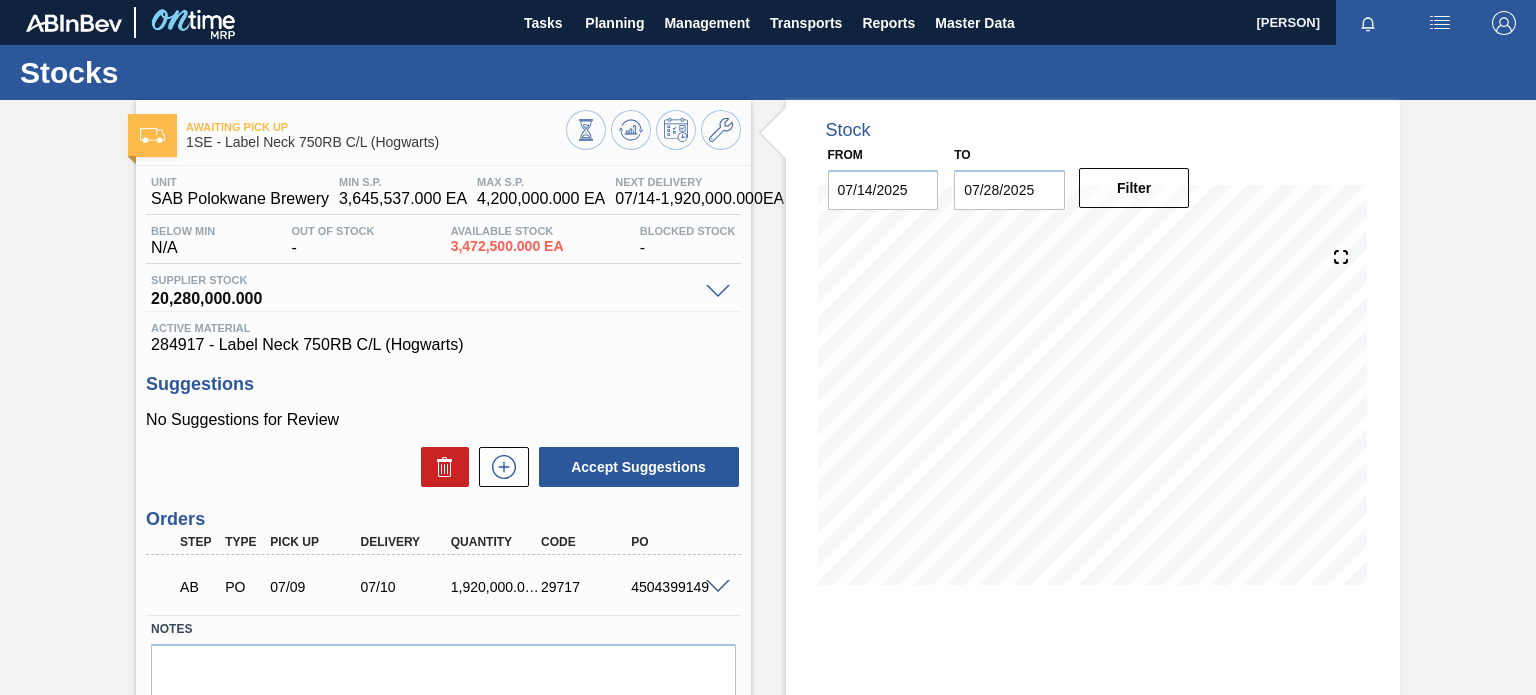 click at bounding box center [718, 587] 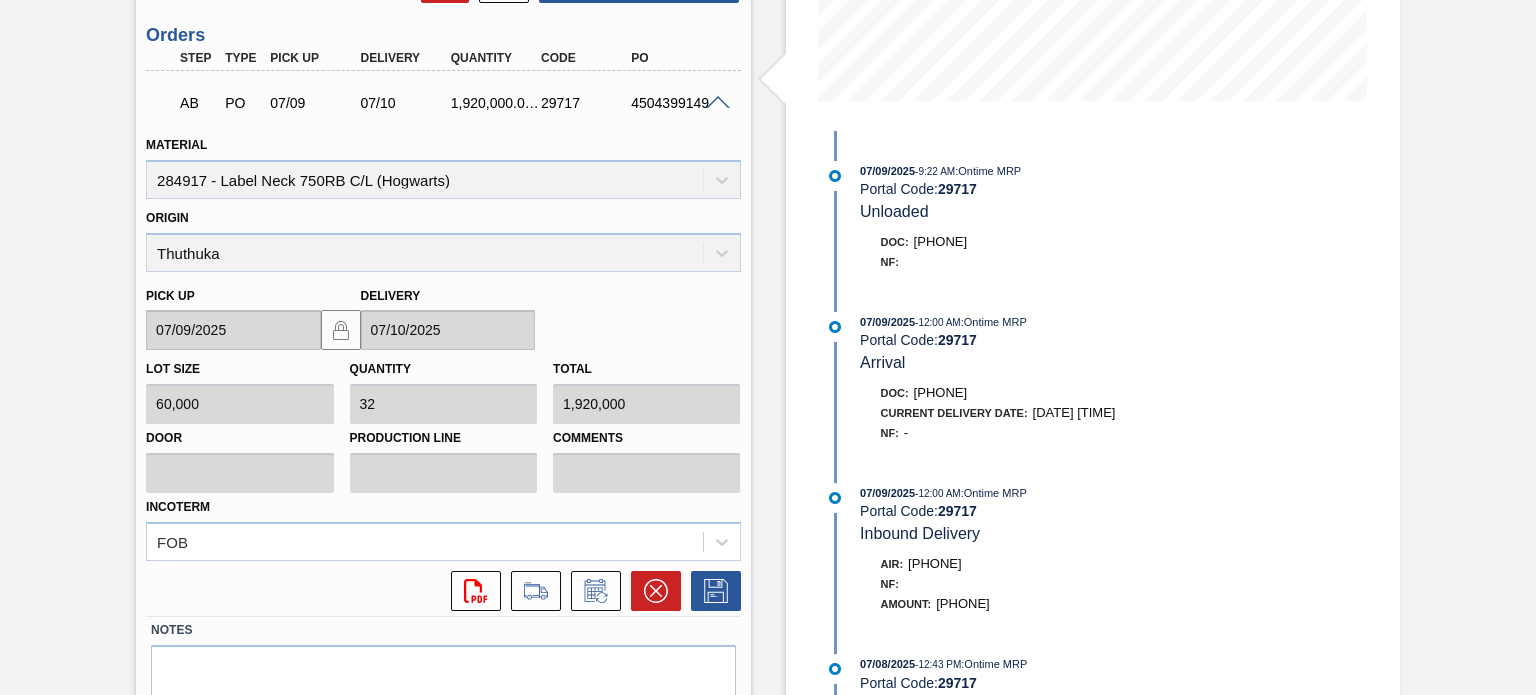 scroll, scrollTop: 550, scrollLeft: 0, axis: vertical 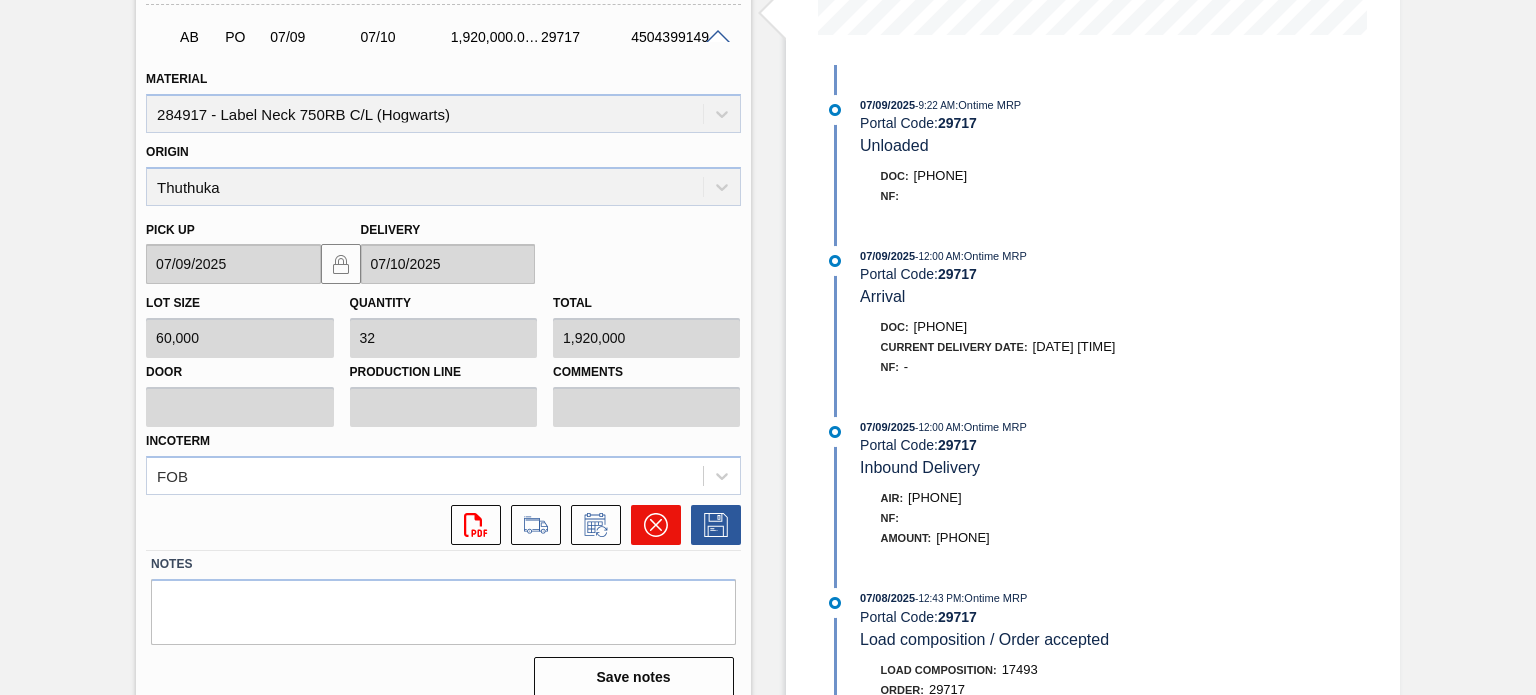 click at bounding box center (656, 525) 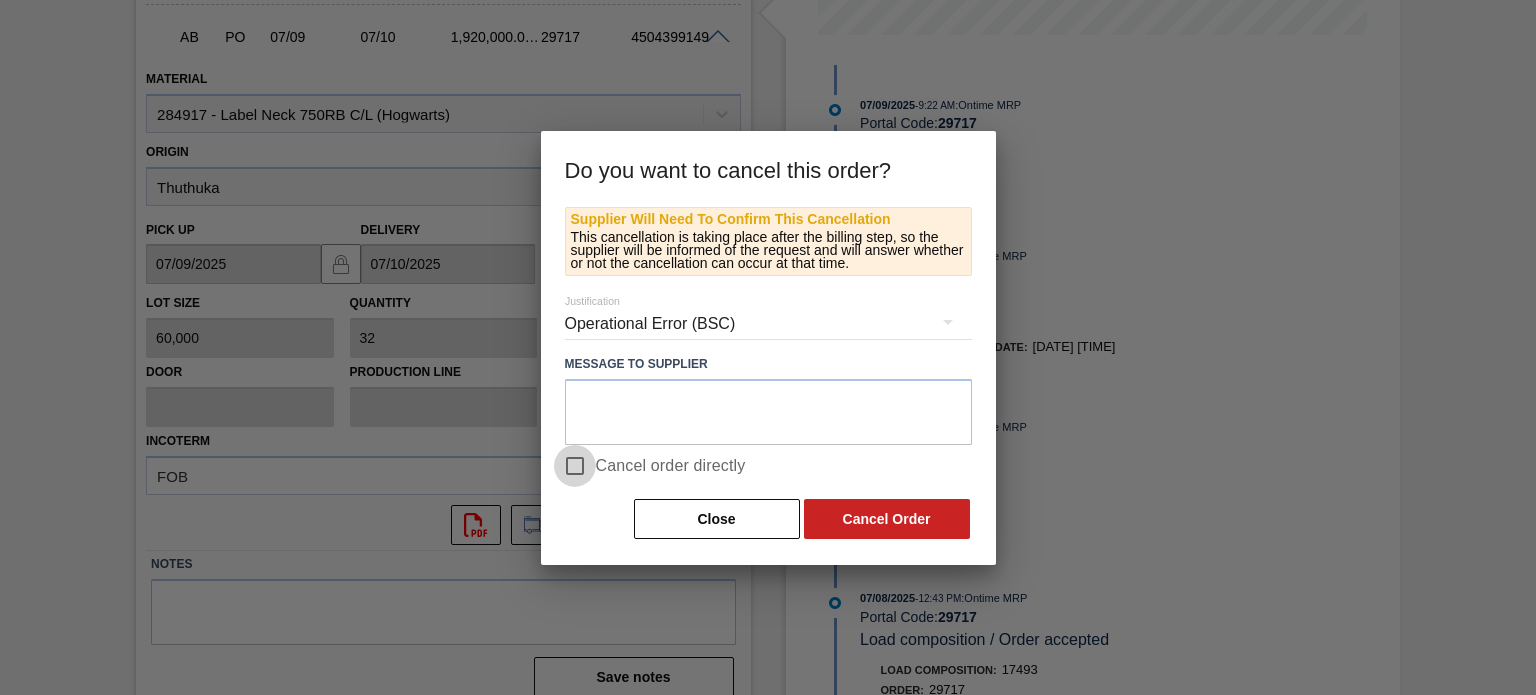 click on "Cancel order directly" at bounding box center (575, 466) 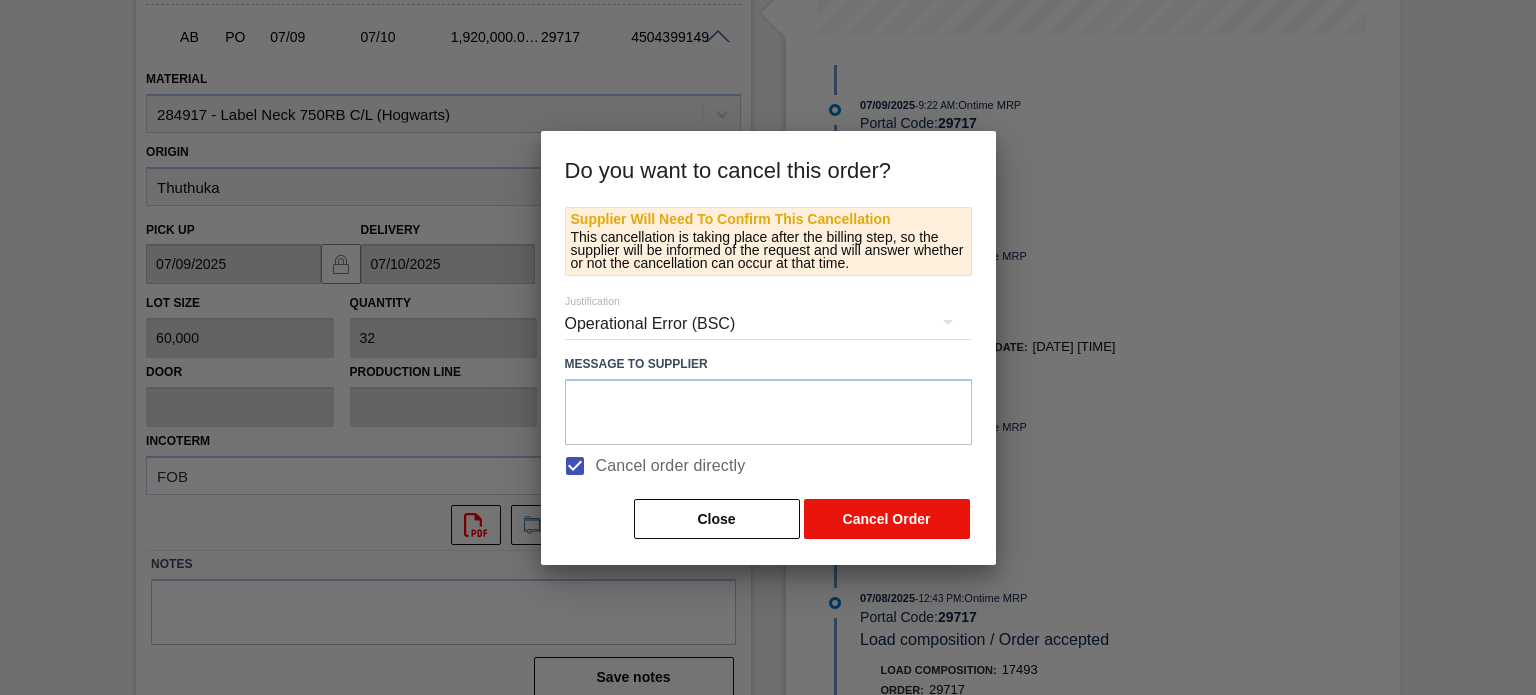 click on "Cancel Order" at bounding box center (887, 519) 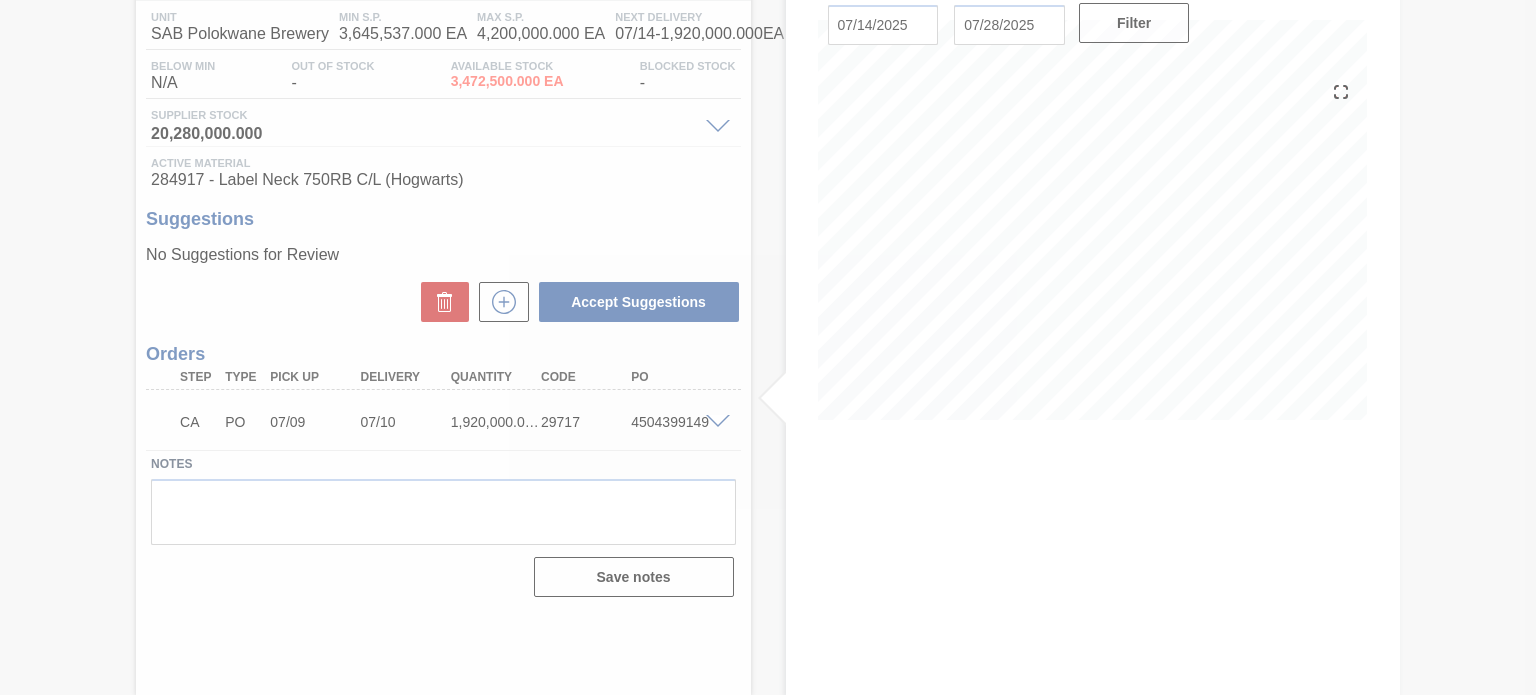 scroll, scrollTop: 164, scrollLeft: 0, axis: vertical 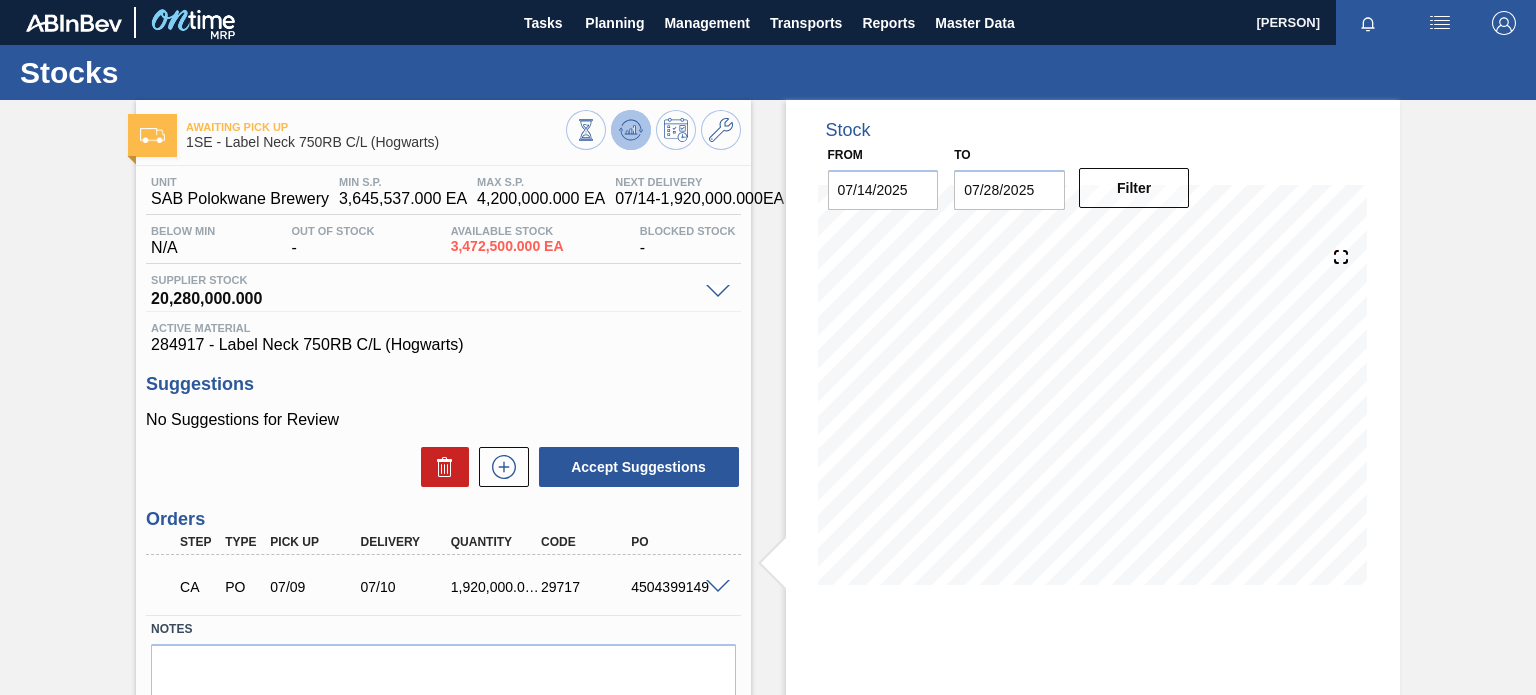 click 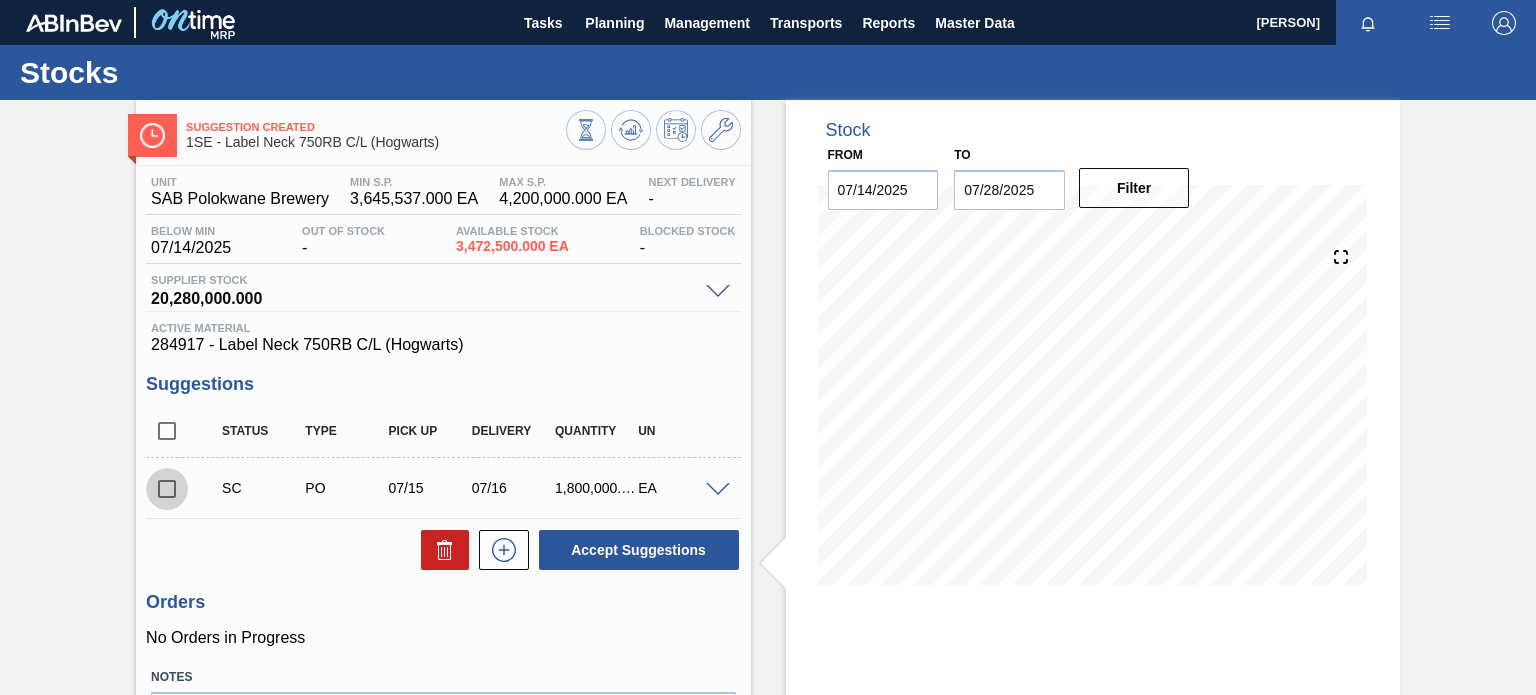 click at bounding box center (167, 489) 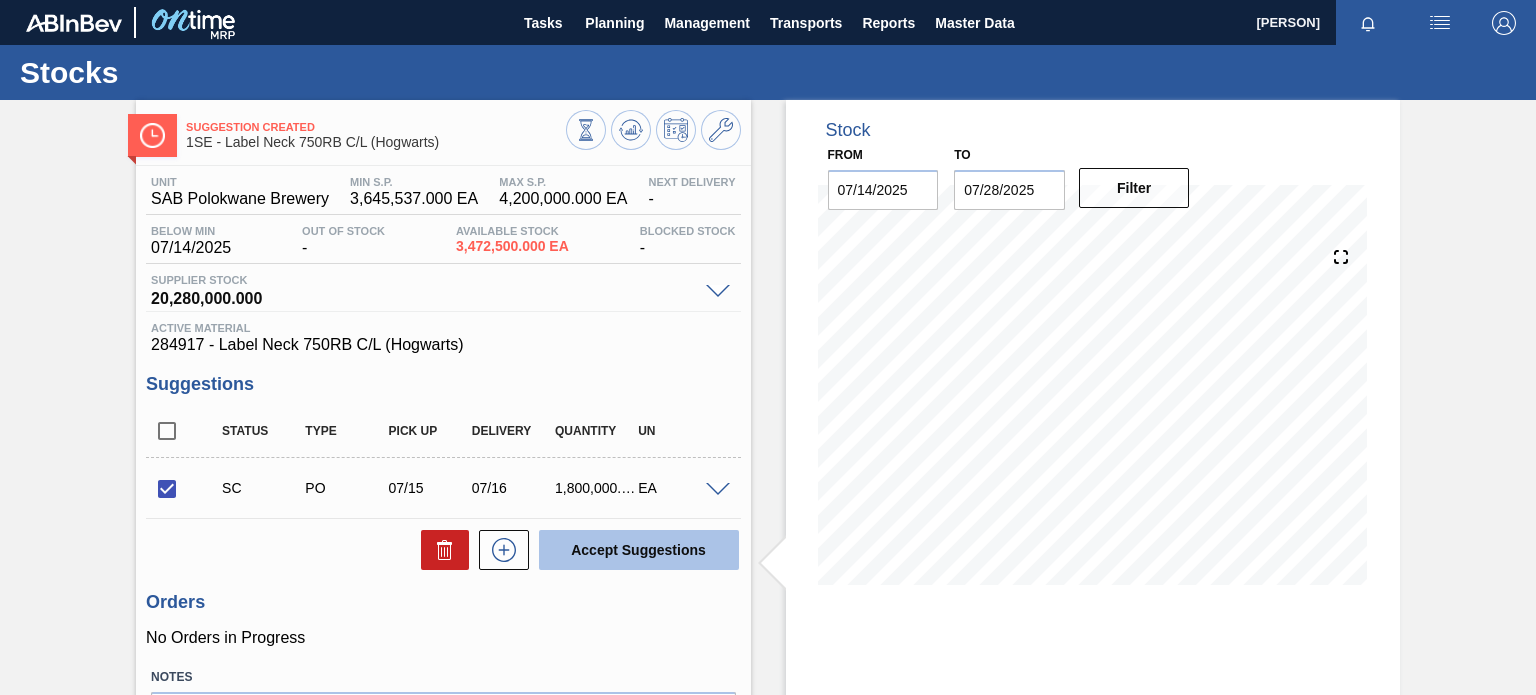 click on "Accept Suggestions" at bounding box center (639, 550) 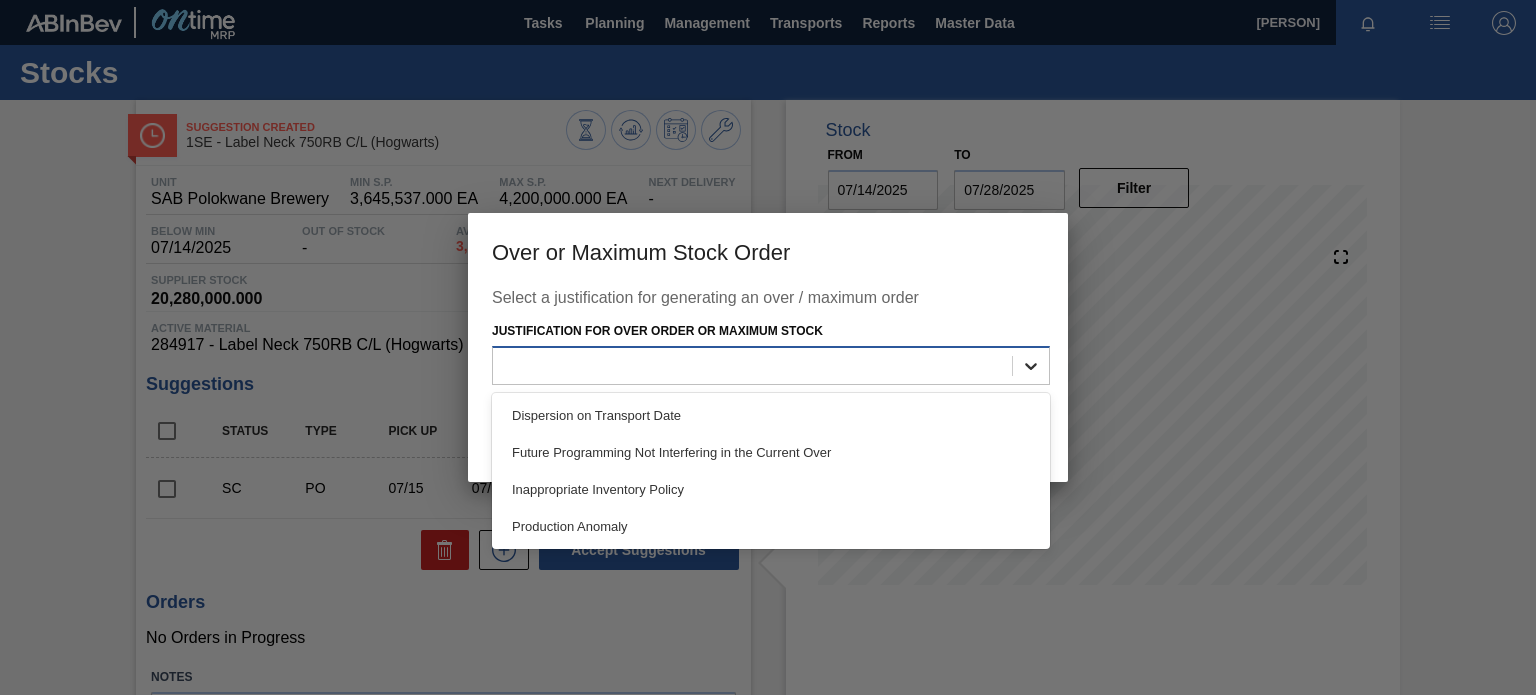 click at bounding box center (1031, 366) 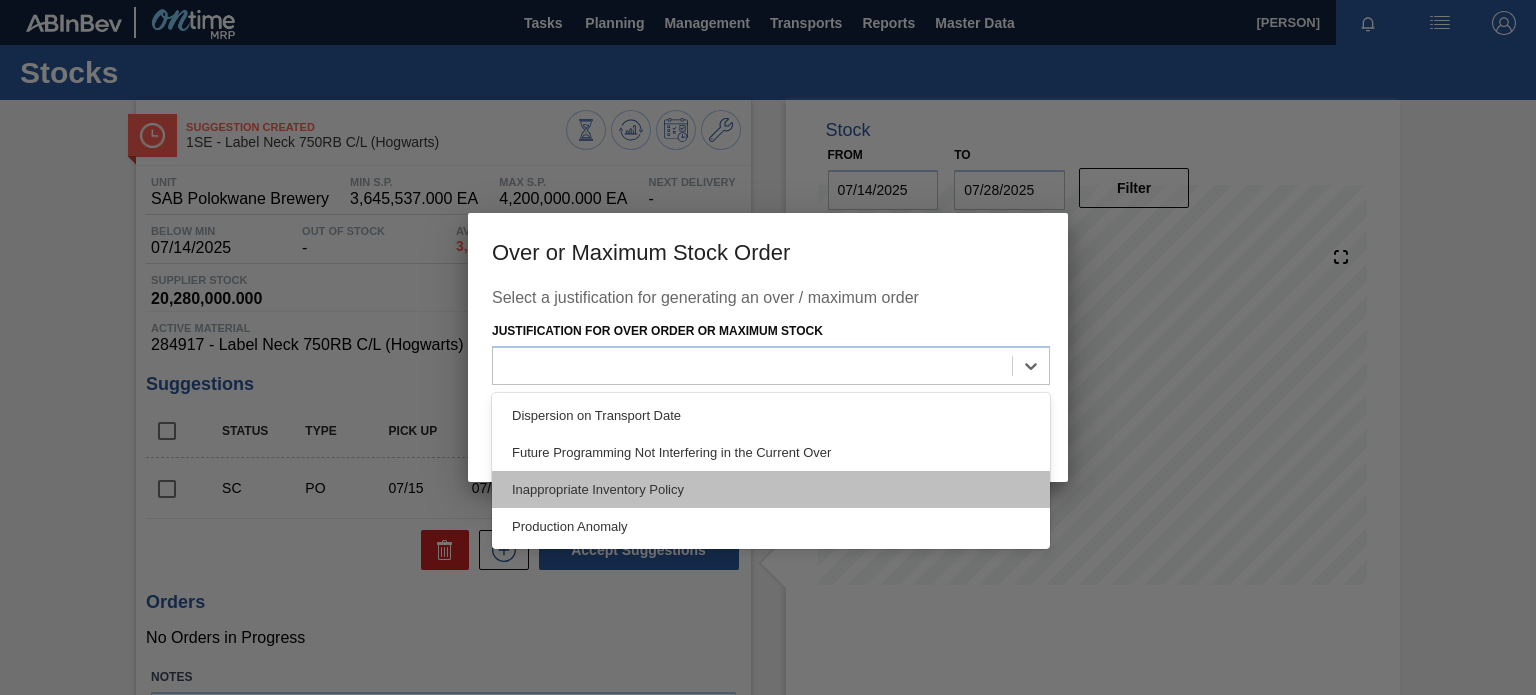 click on "Inappropriate Inventory Policy" at bounding box center [771, 489] 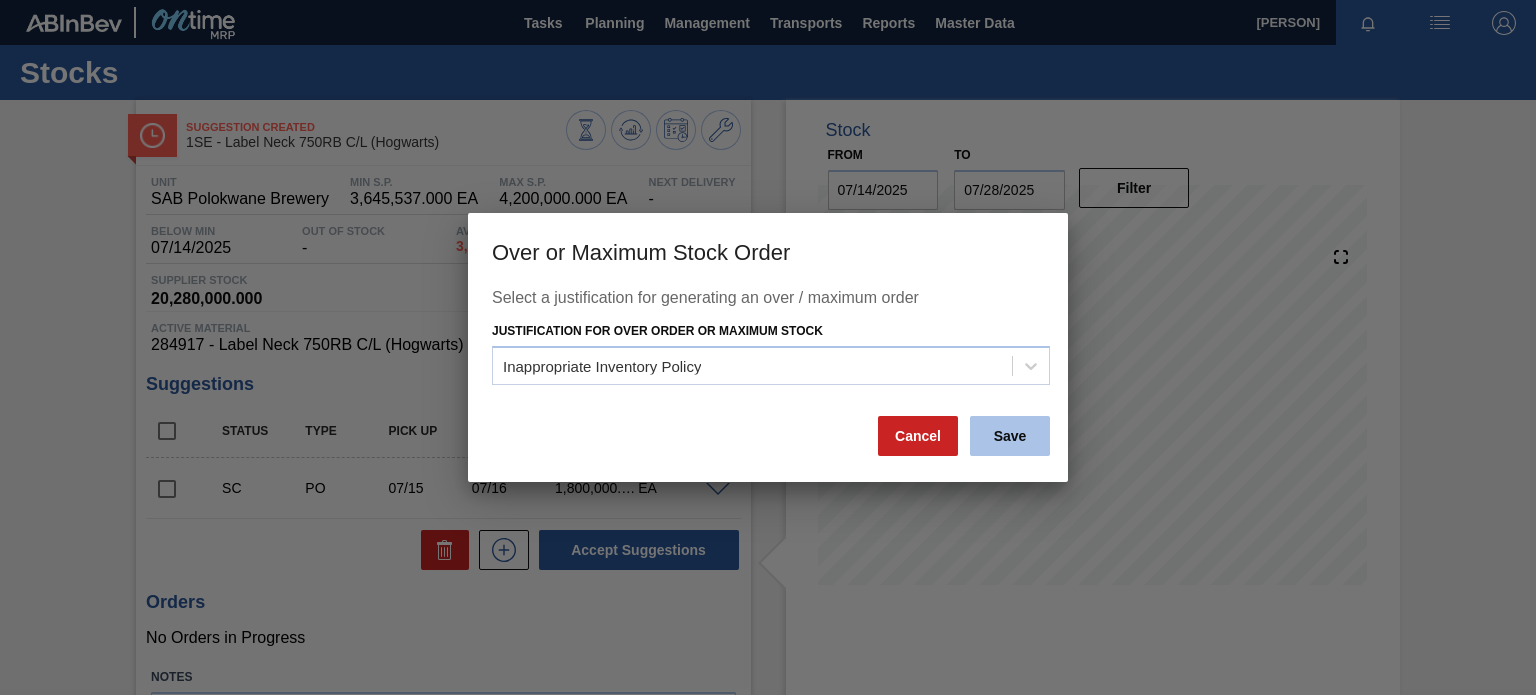 click on "Save" at bounding box center (1010, 436) 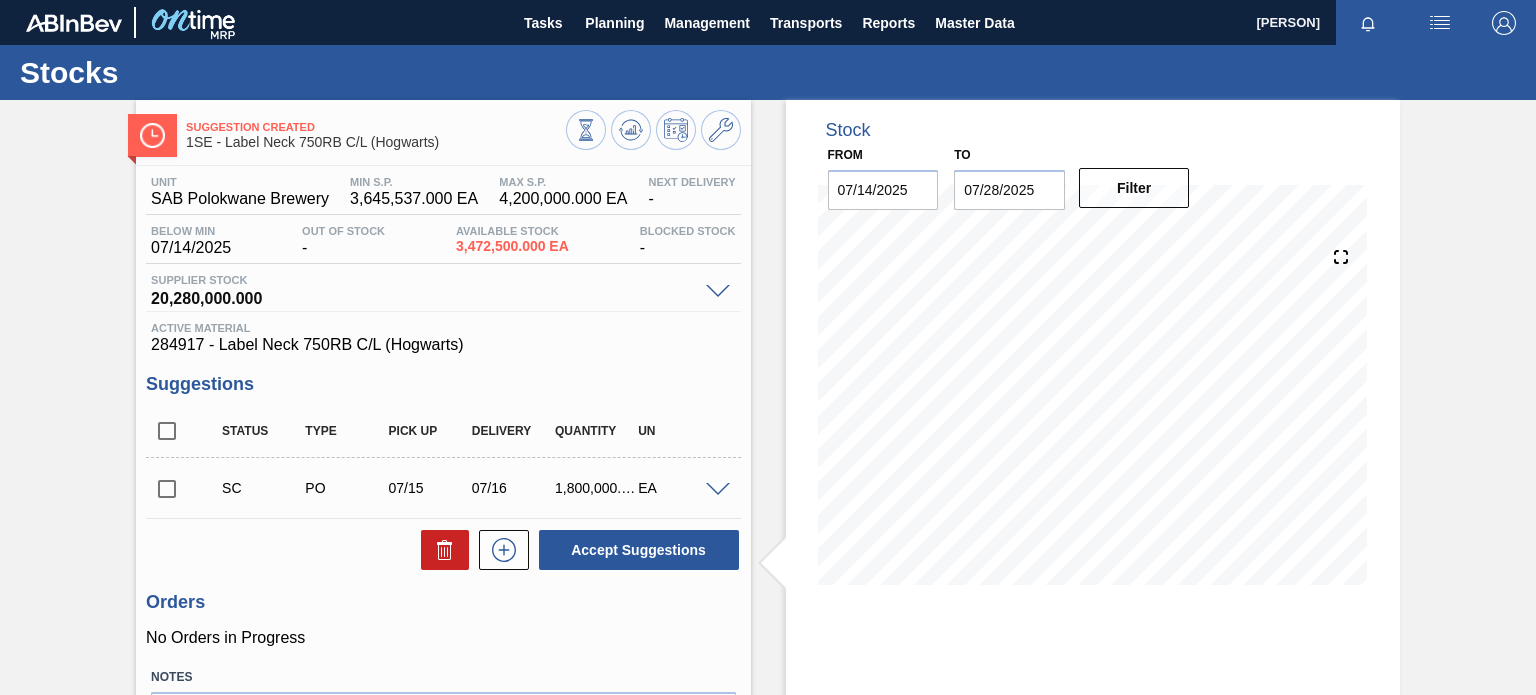 click at bounding box center (718, 490) 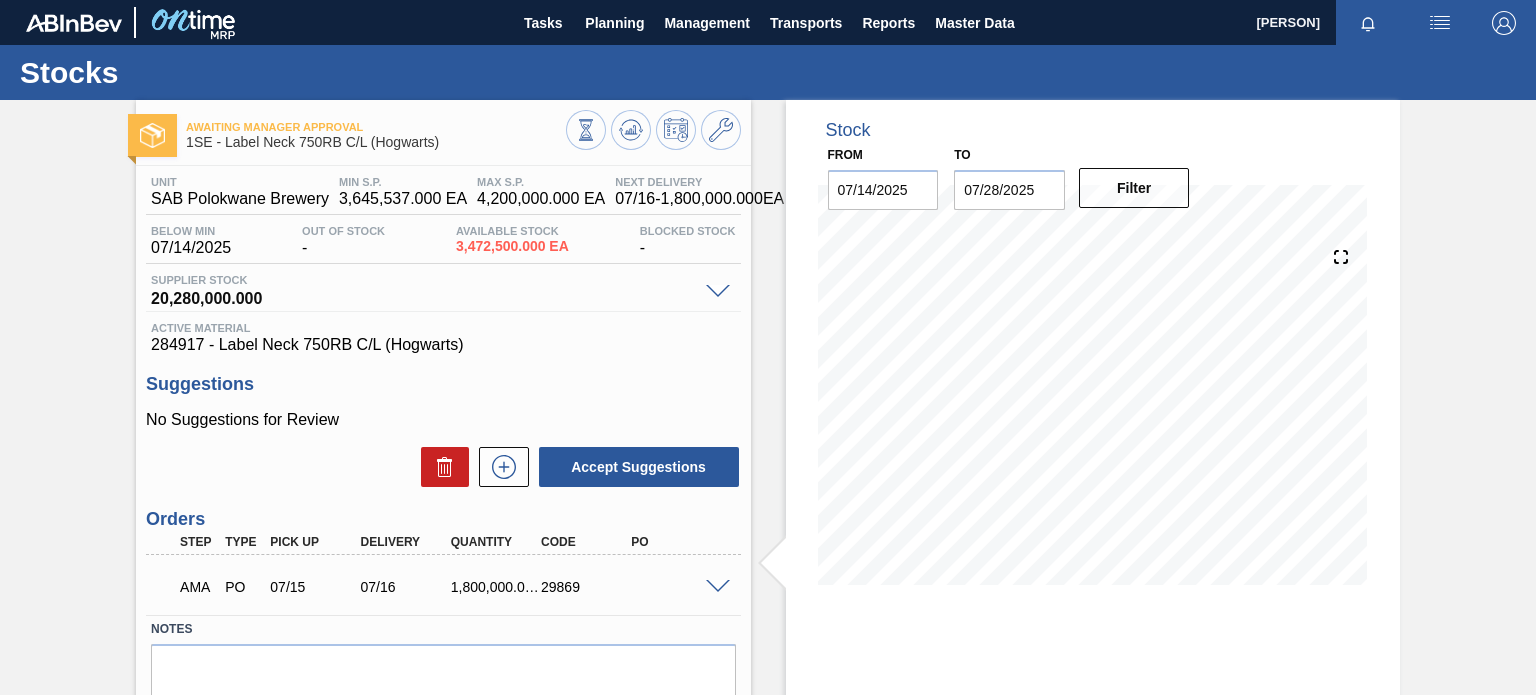 click at bounding box center (718, 587) 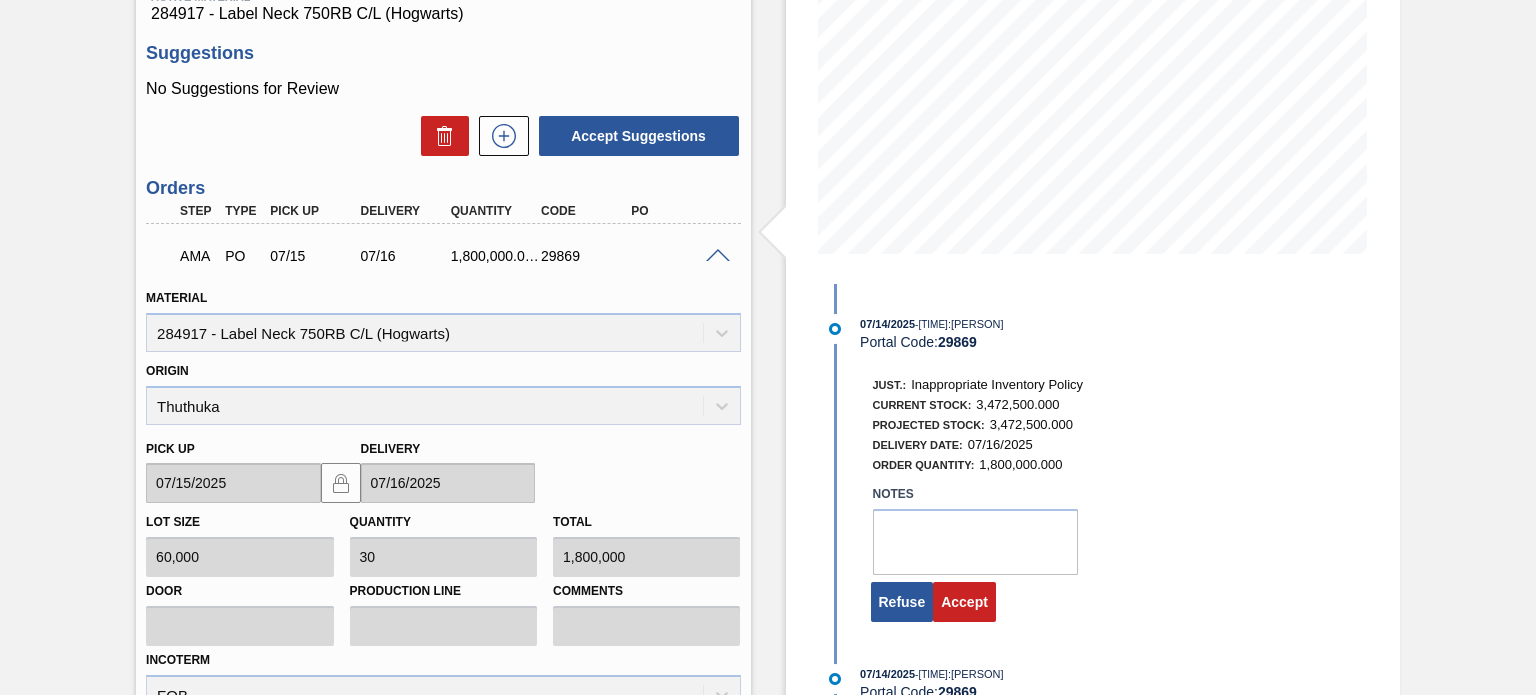 scroll, scrollTop: 336, scrollLeft: 0, axis: vertical 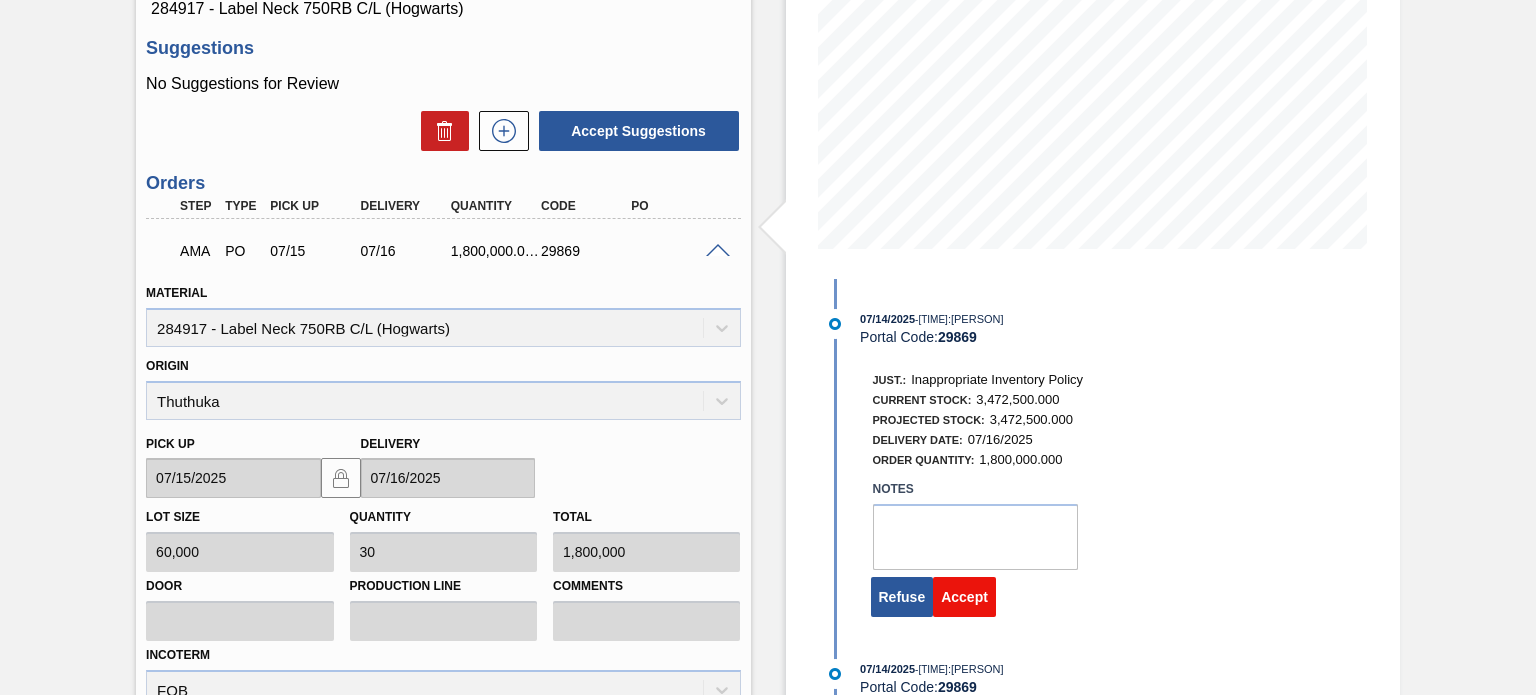 click on "Accept" at bounding box center [964, 597] 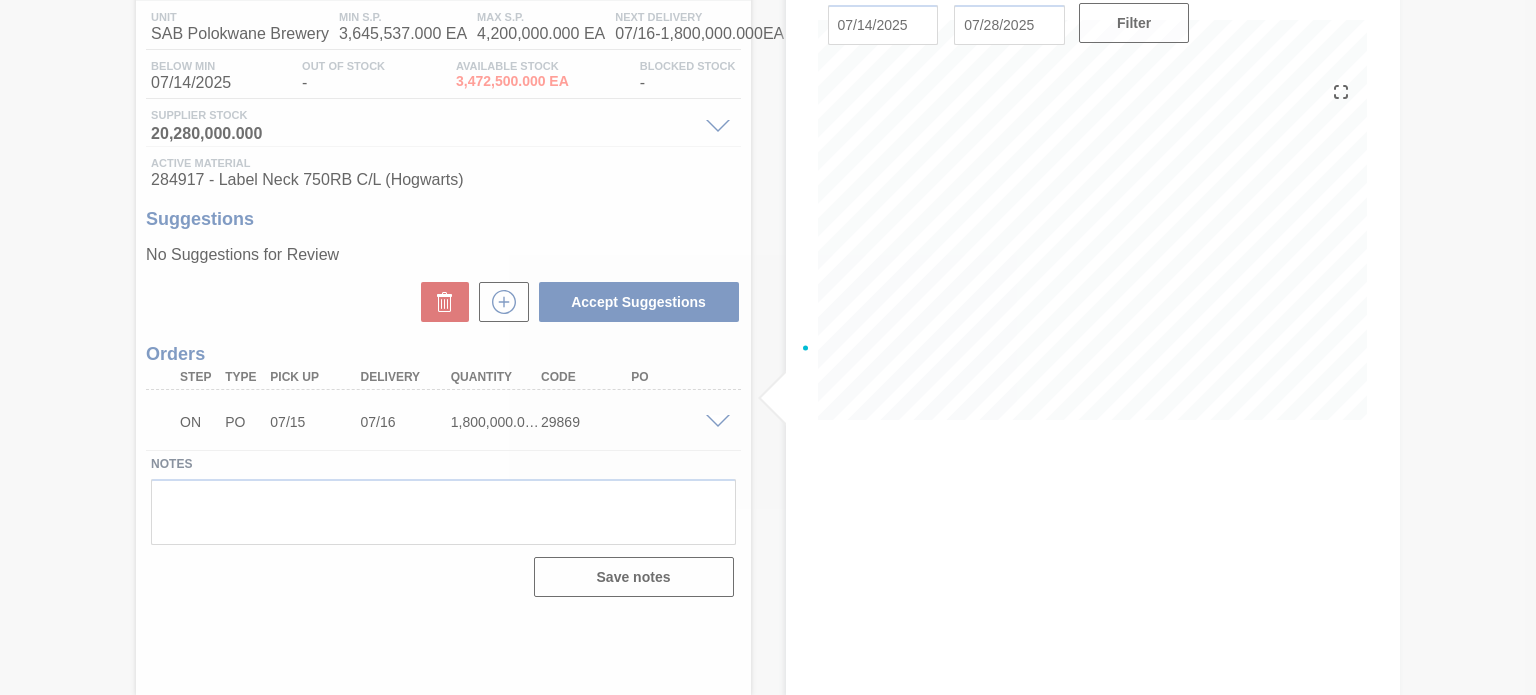 scroll, scrollTop: 164, scrollLeft: 0, axis: vertical 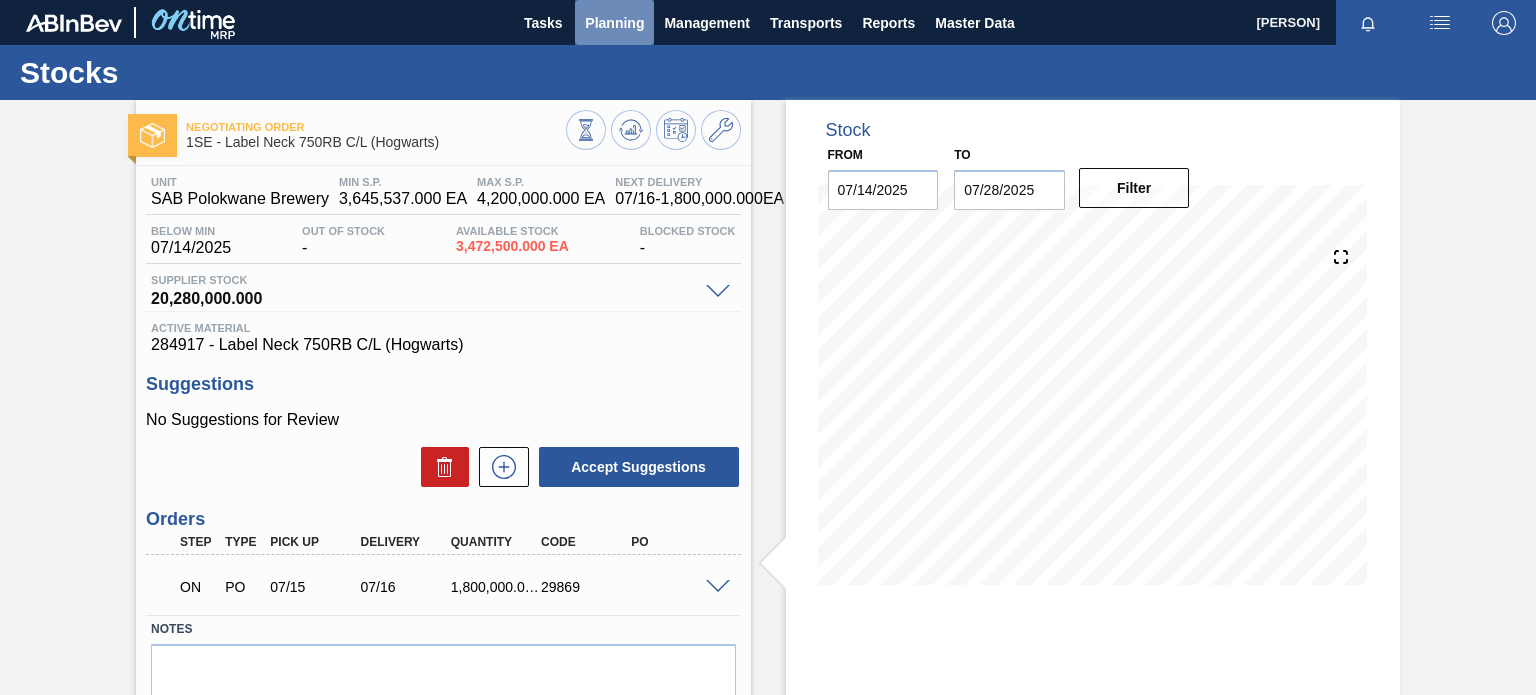click on "Planning" at bounding box center (614, 23) 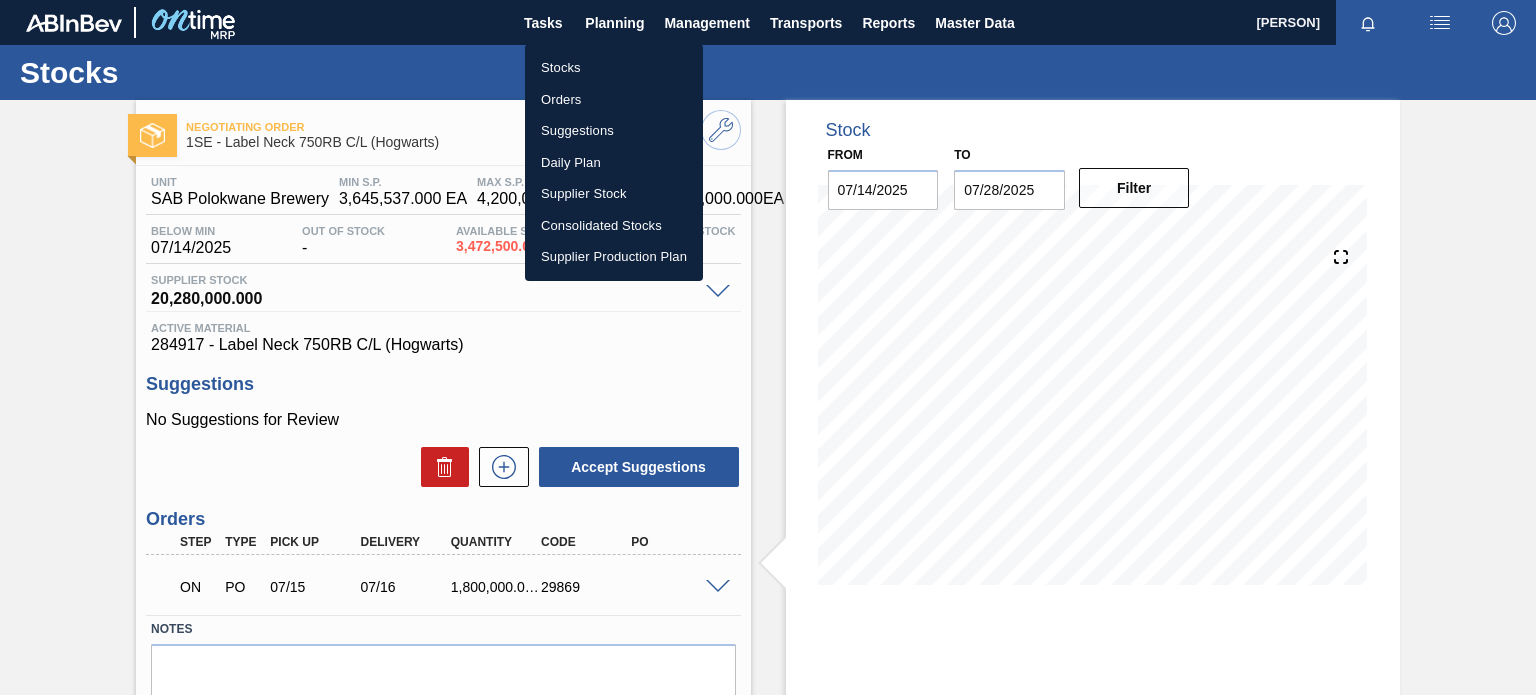 click on "Stocks" at bounding box center [614, 68] 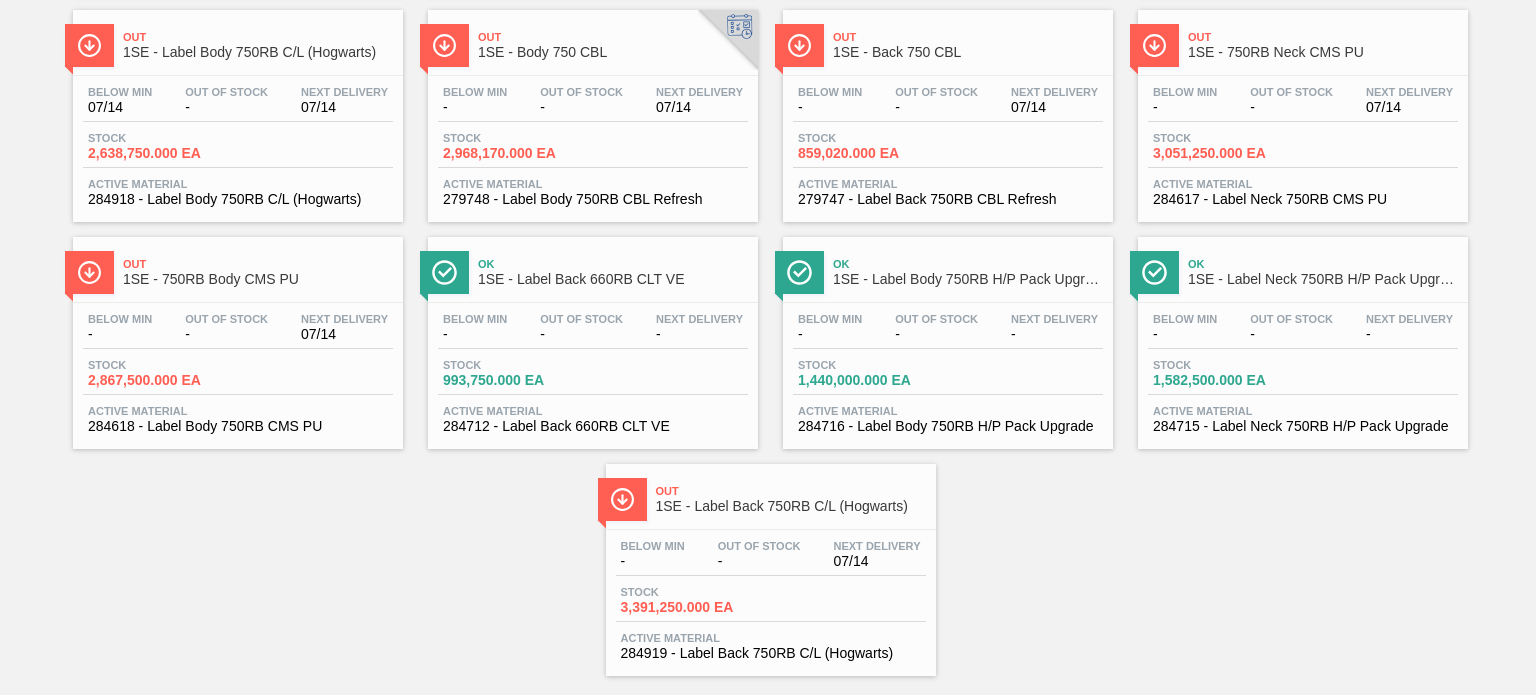scroll, scrollTop: 408, scrollLeft: 0, axis: vertical 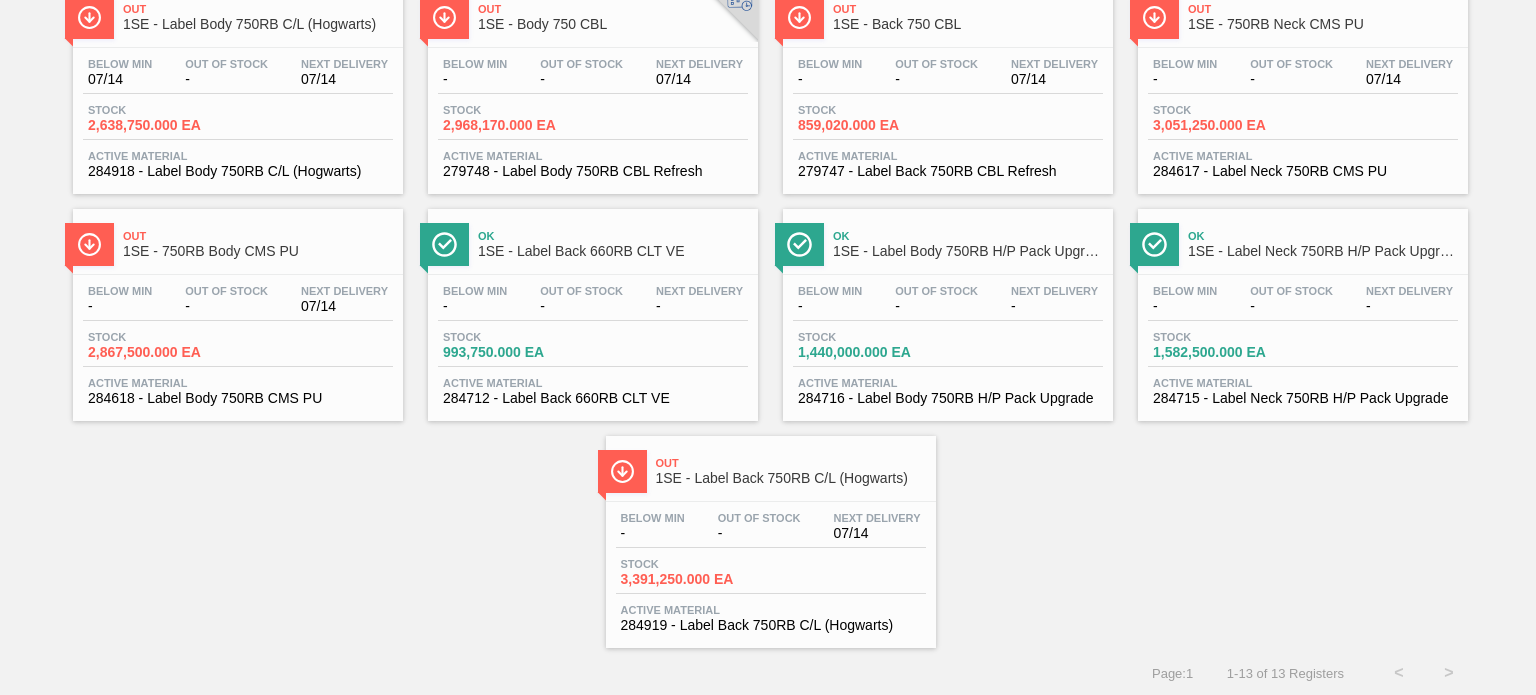 click on "Out" at bounding box center (791, 463) 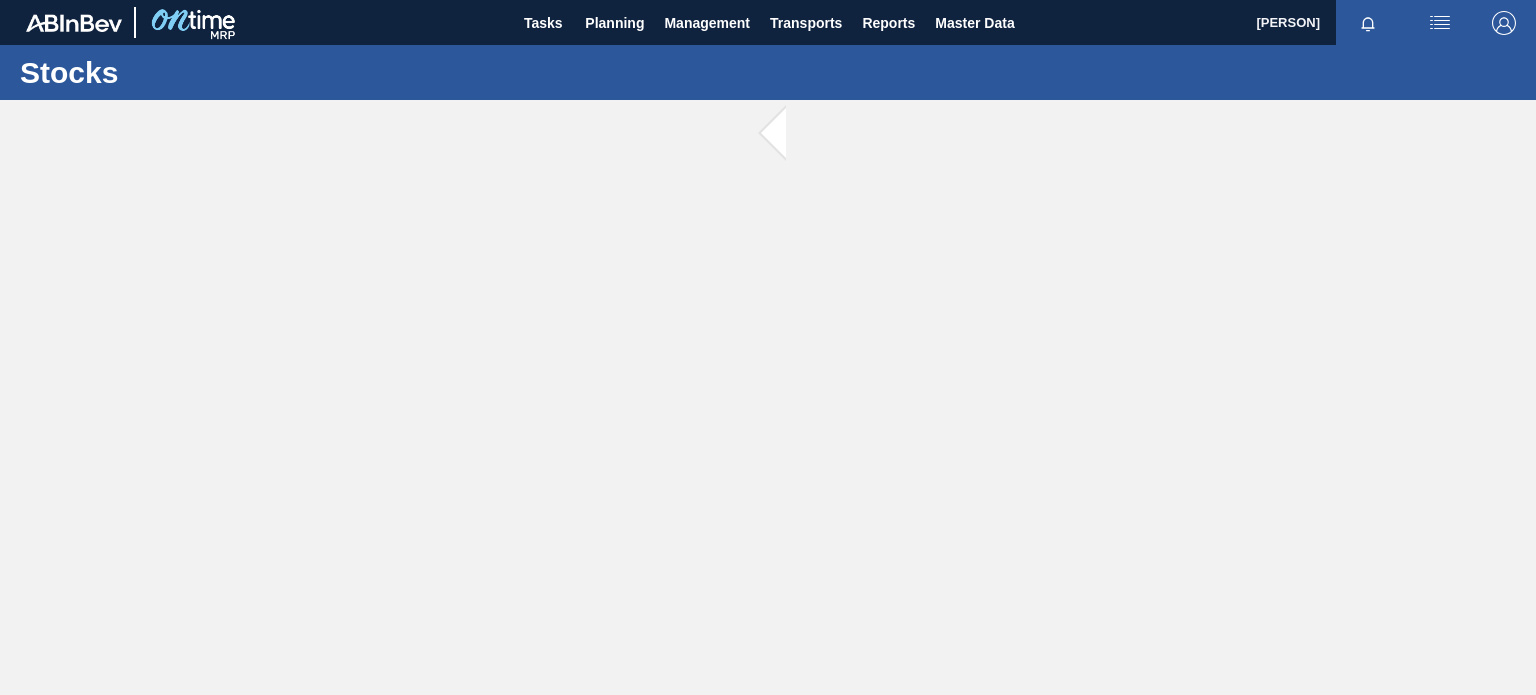scroll, scrollTop: 0, scrollLeft: 0, axis: both 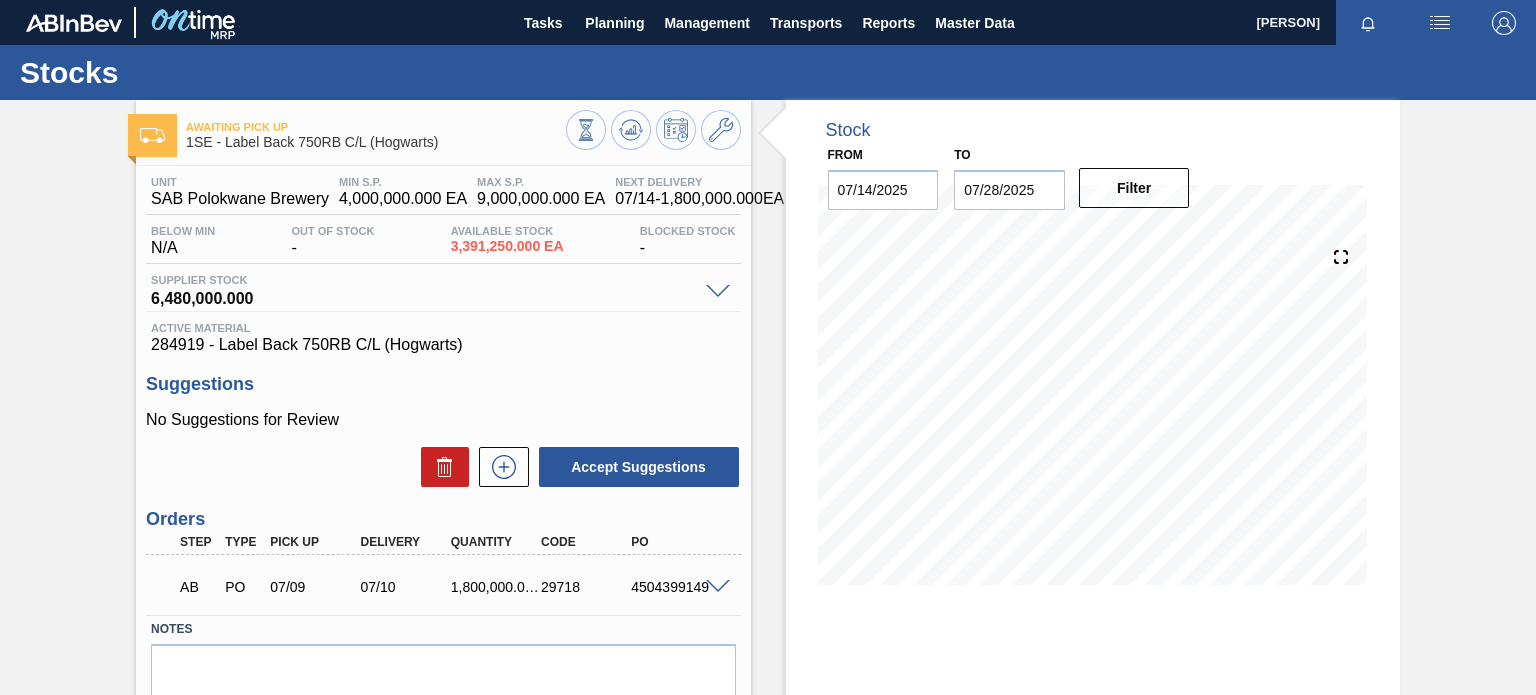 click at bounding box center [718, 587] 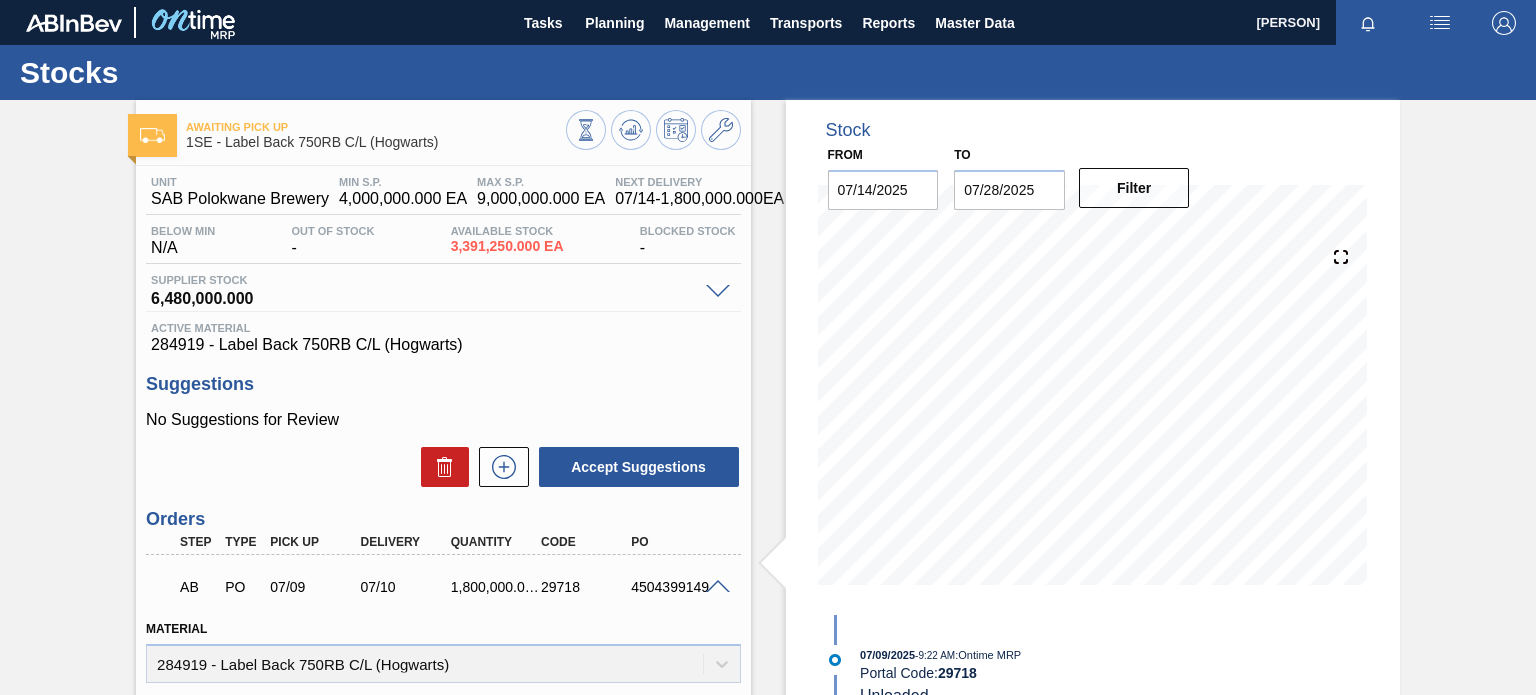 drag, startPoint x: 1535, startPoint y: 238, endPoint x: 1532, endPoint y: 255, distance: 17.262676 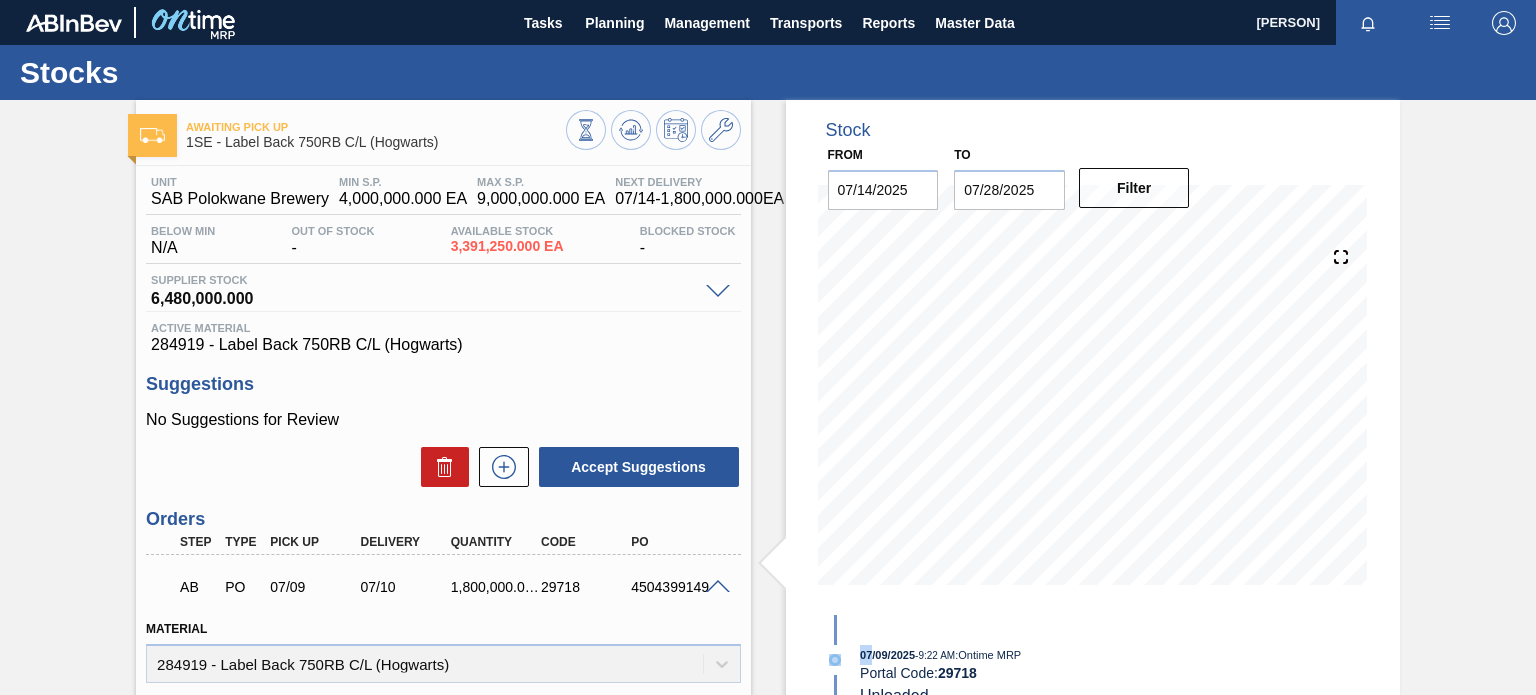 drag, startPoint x: 1532, startPoint y: 255, endPoint x: 1534, endPoint y: 271, distance: 16.124516 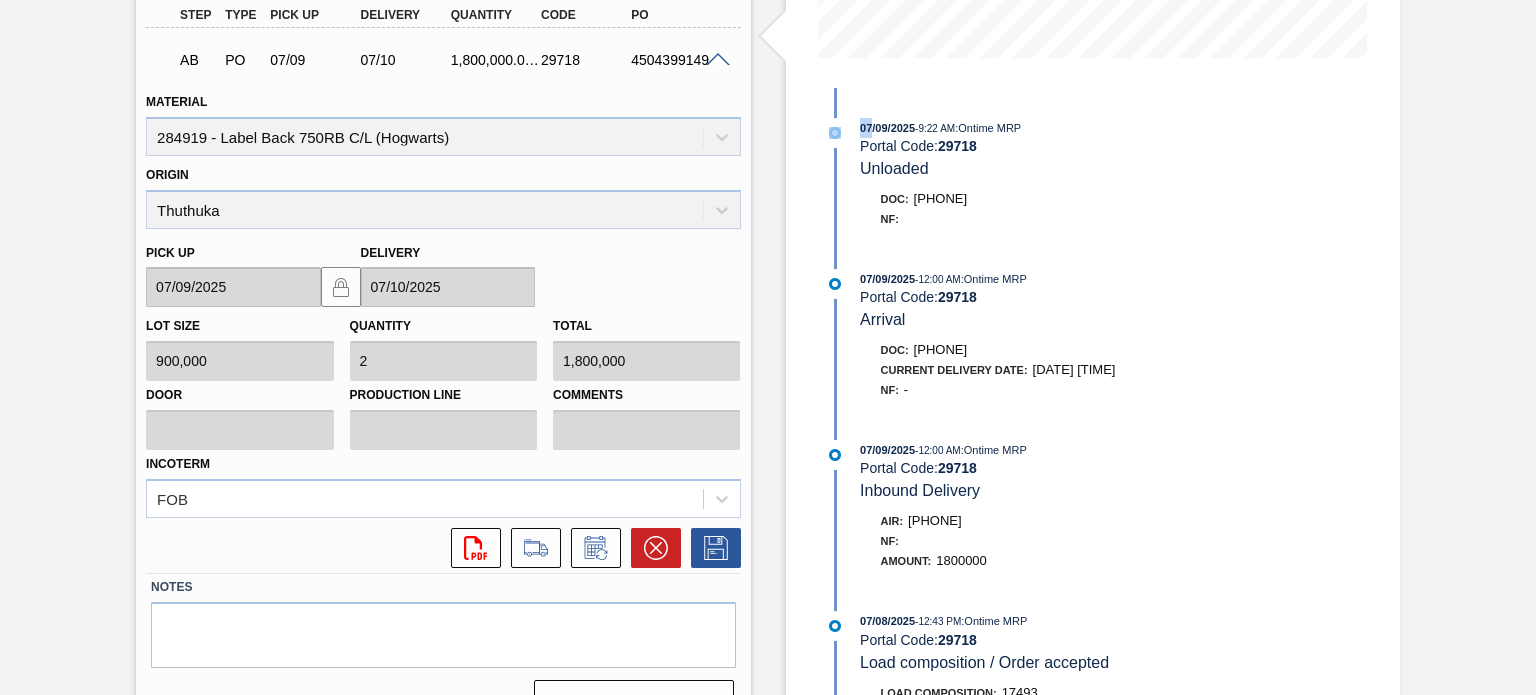 scroll, scrollTop: 566, scrollLeft: 0, axis: vertical 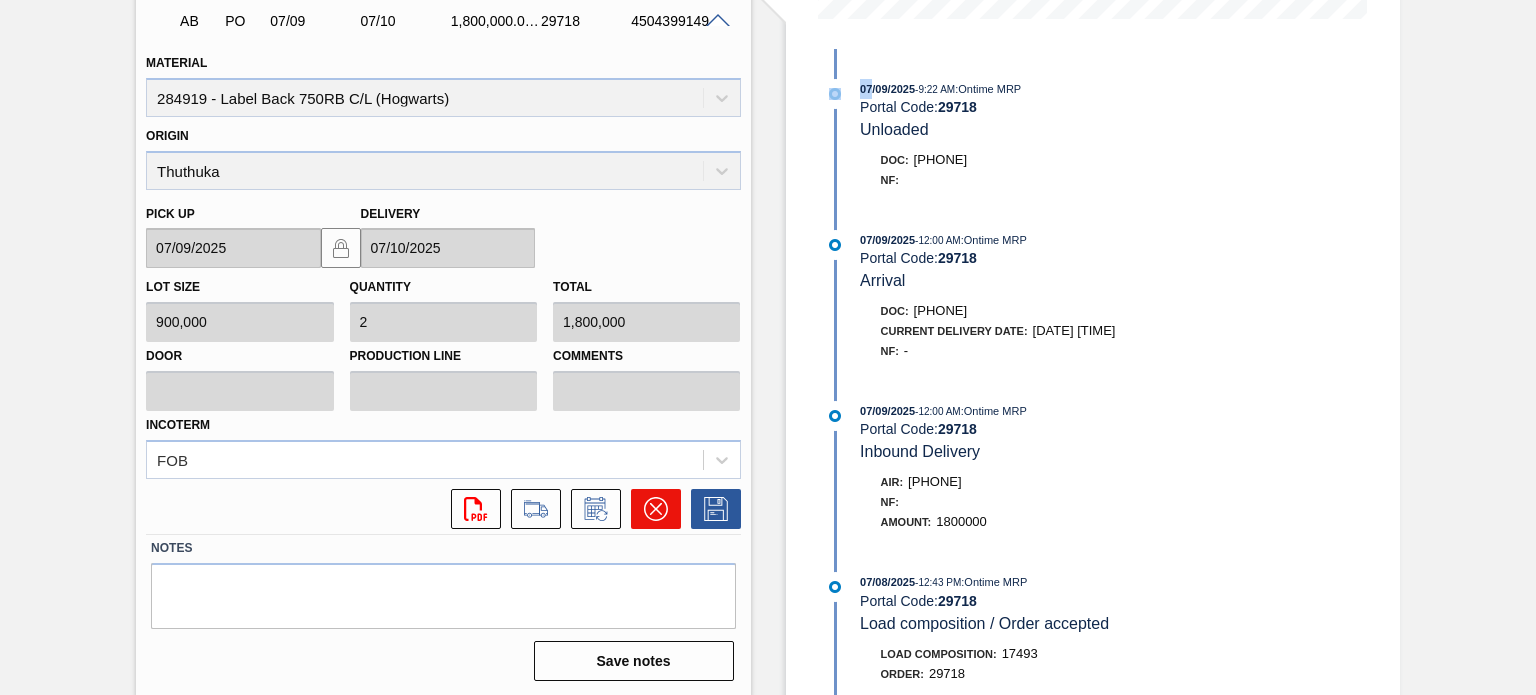 click at bounding box center (656, 509) 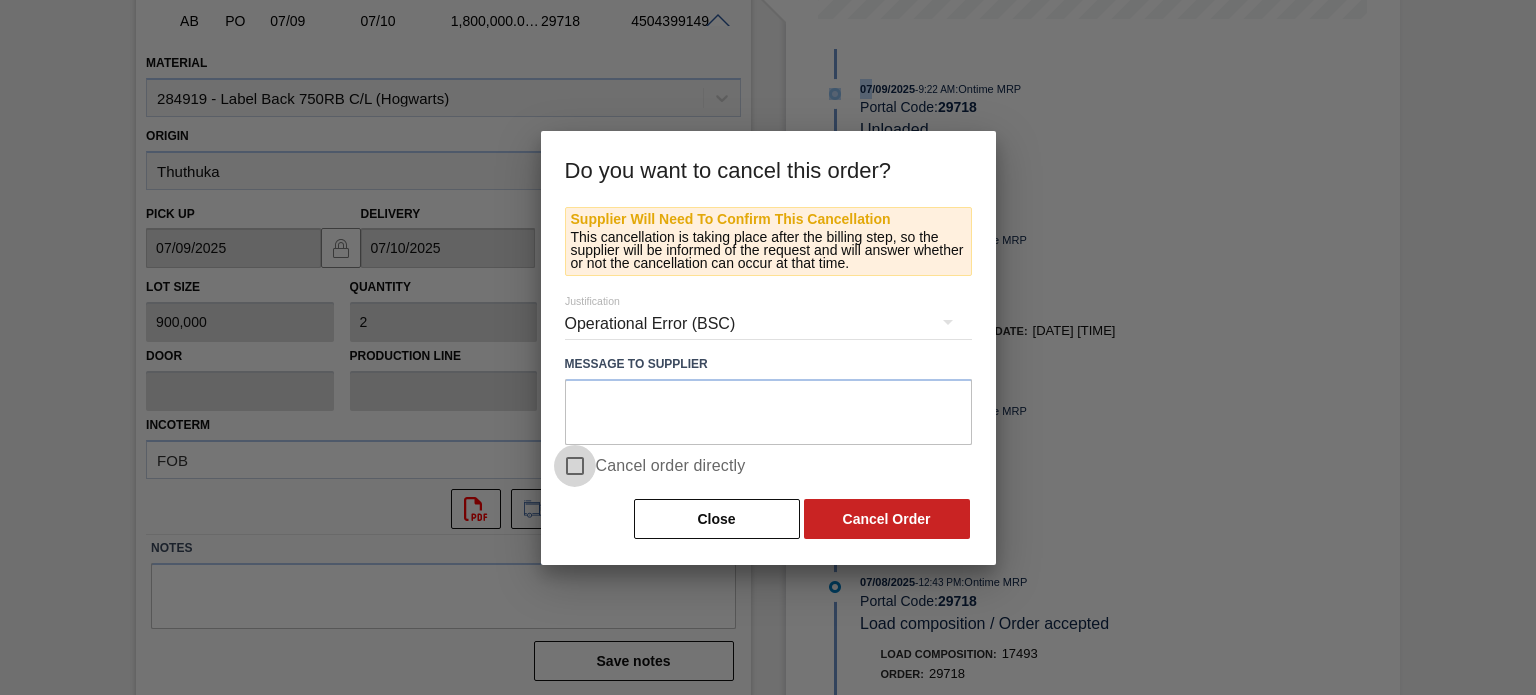 click on "Cancel order directly" at bounding box center (575, 466) 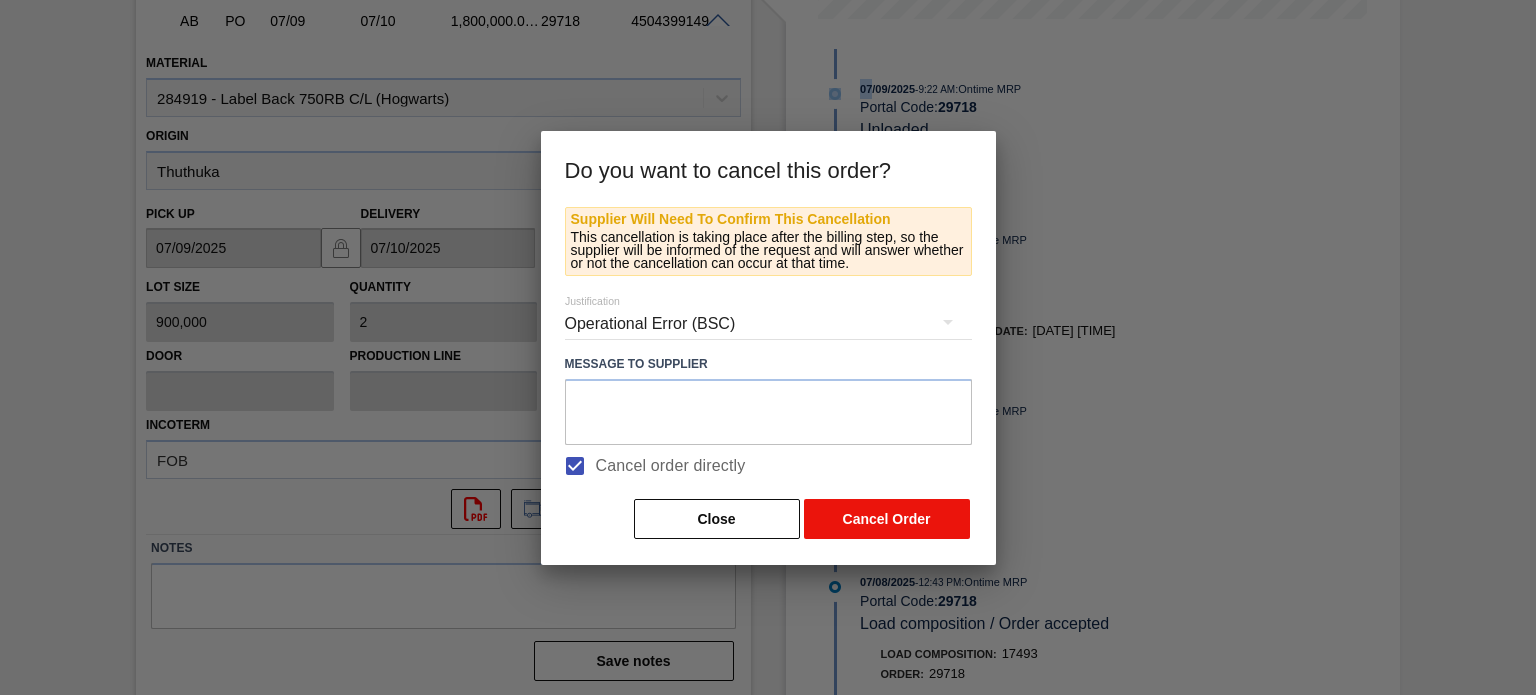 click on "Cancel Order" at bounding box center (887, 519) 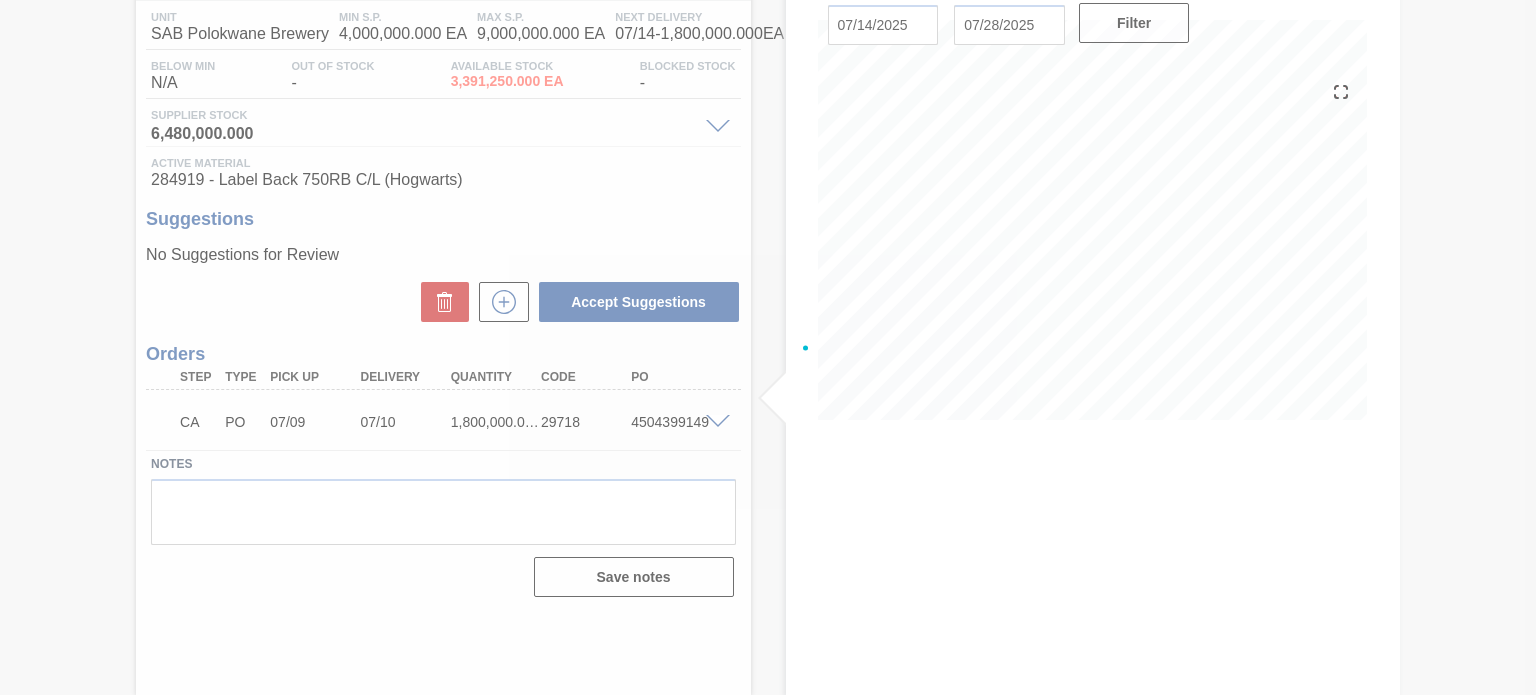 scroll, scrollTop: 164, scrollLeft: 0, axis: vertical 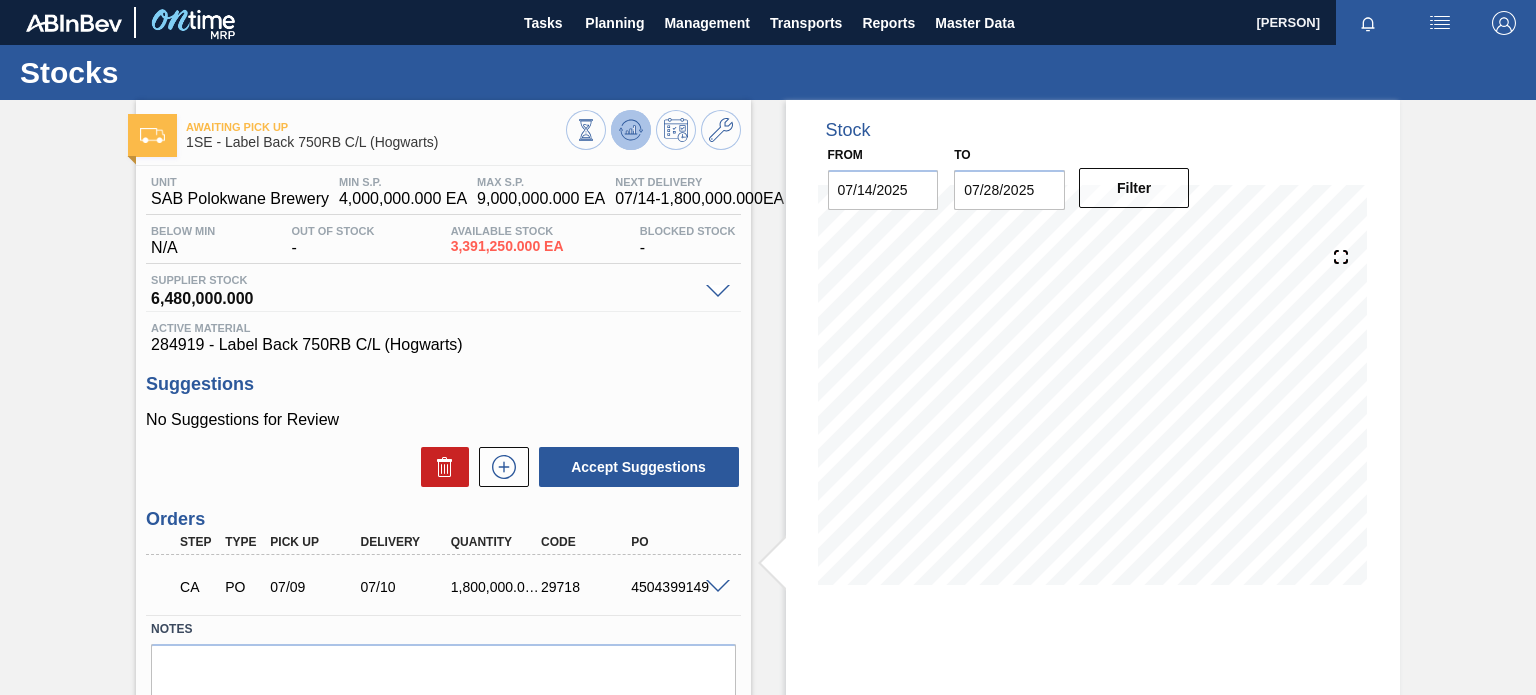 click 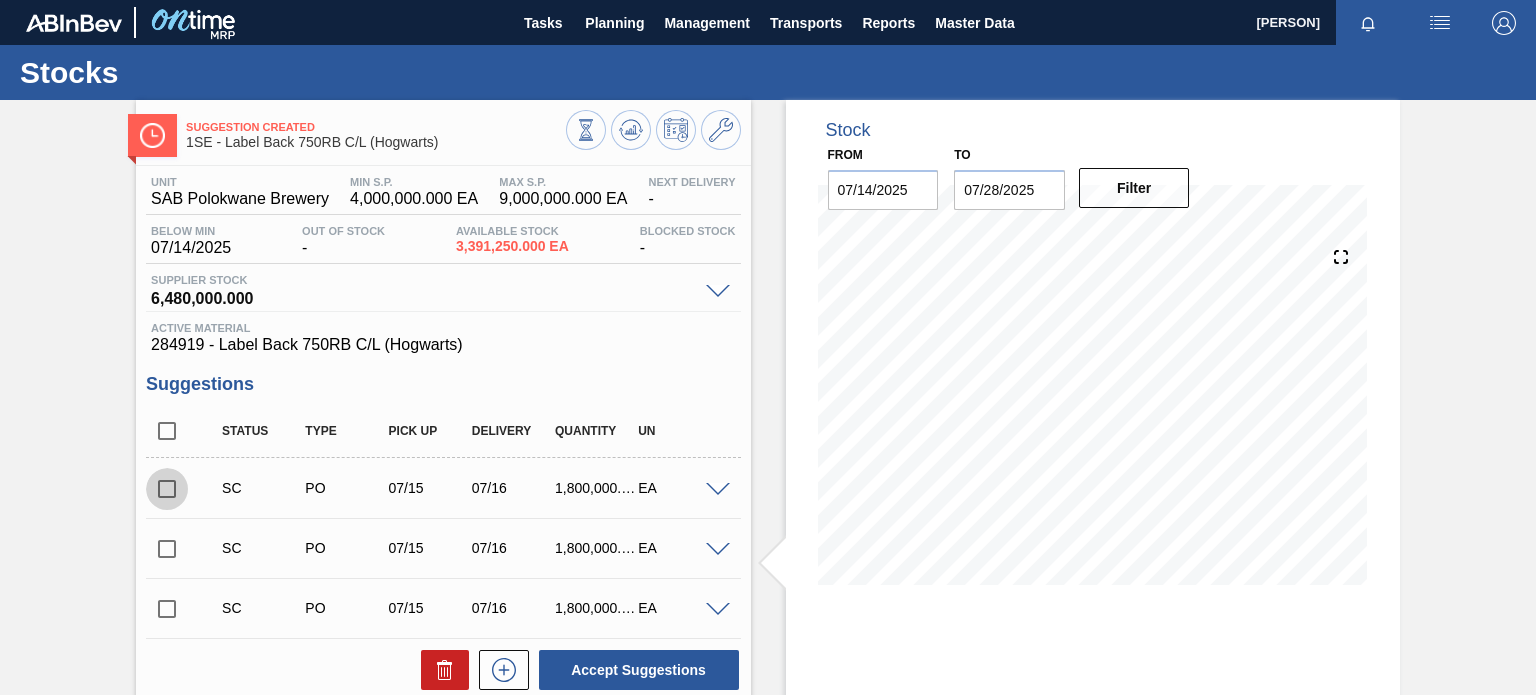 click at bounding box center (167, 489) 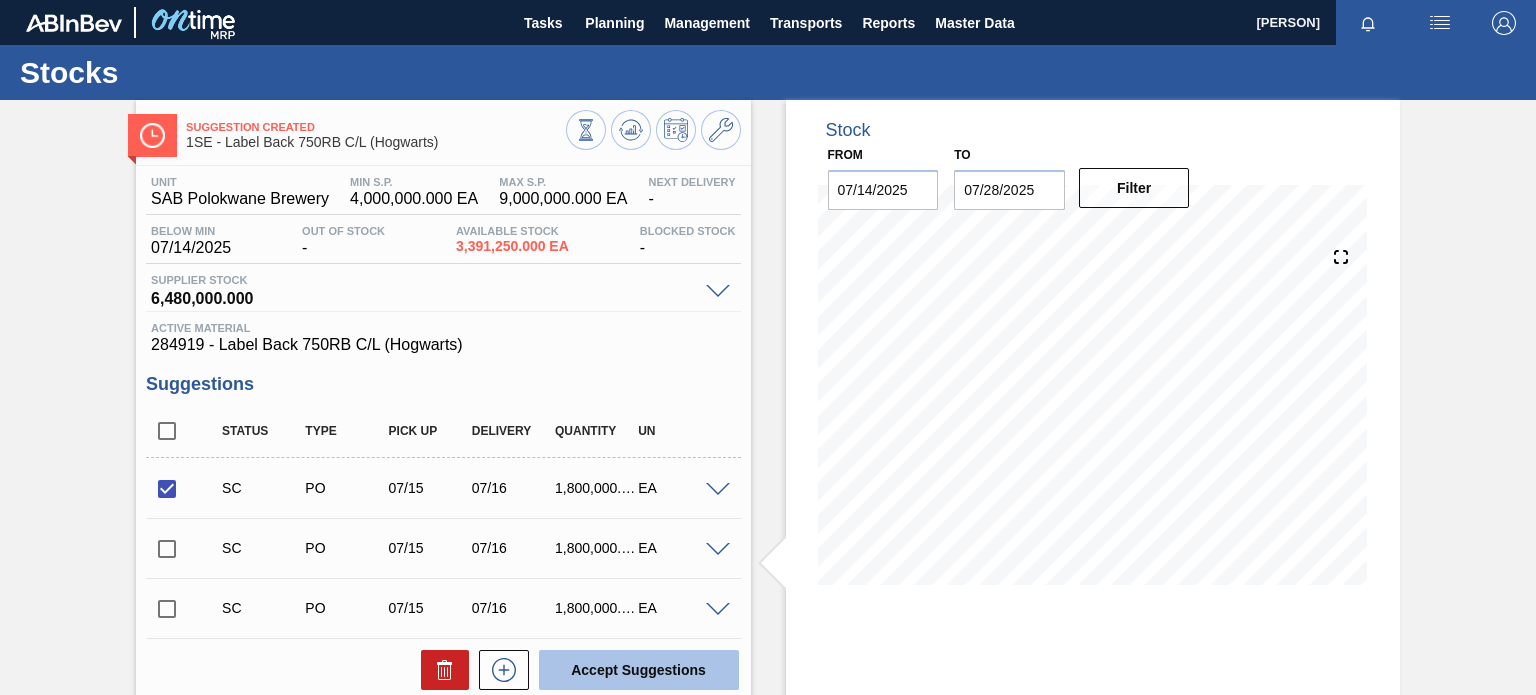 click on "Accept Suggestions" at bounding box center (639, 670) 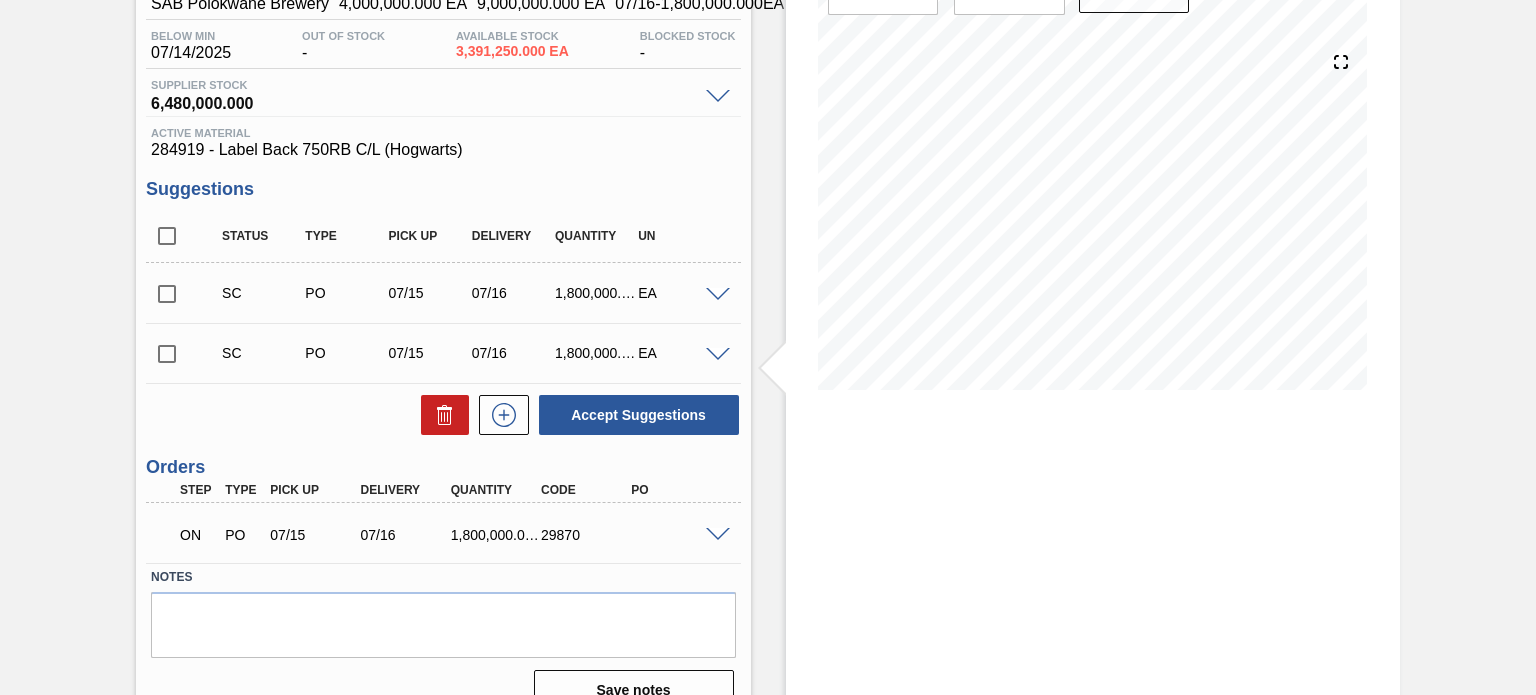 scroll, scrollTop: 204, scrollLeft: 0, axis: vertical 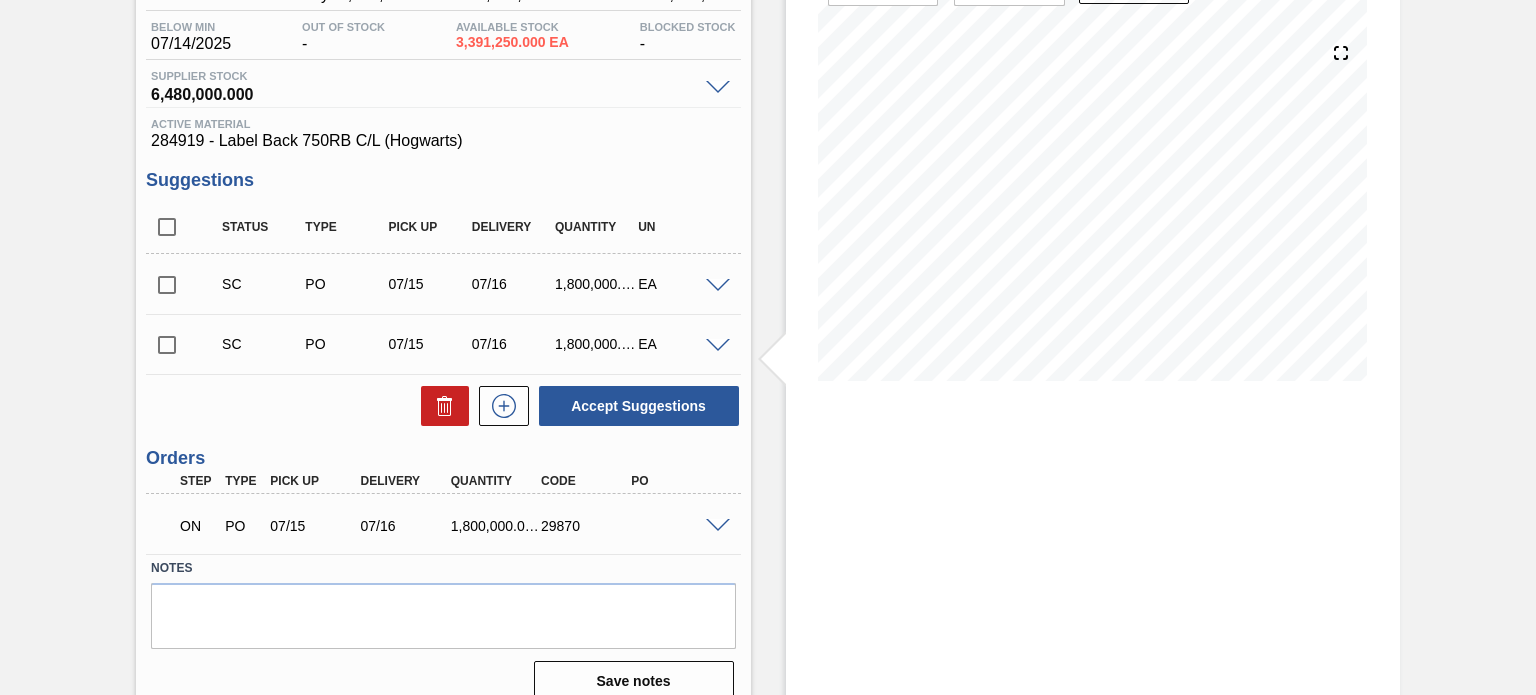 click at bounding box center [718, 526] 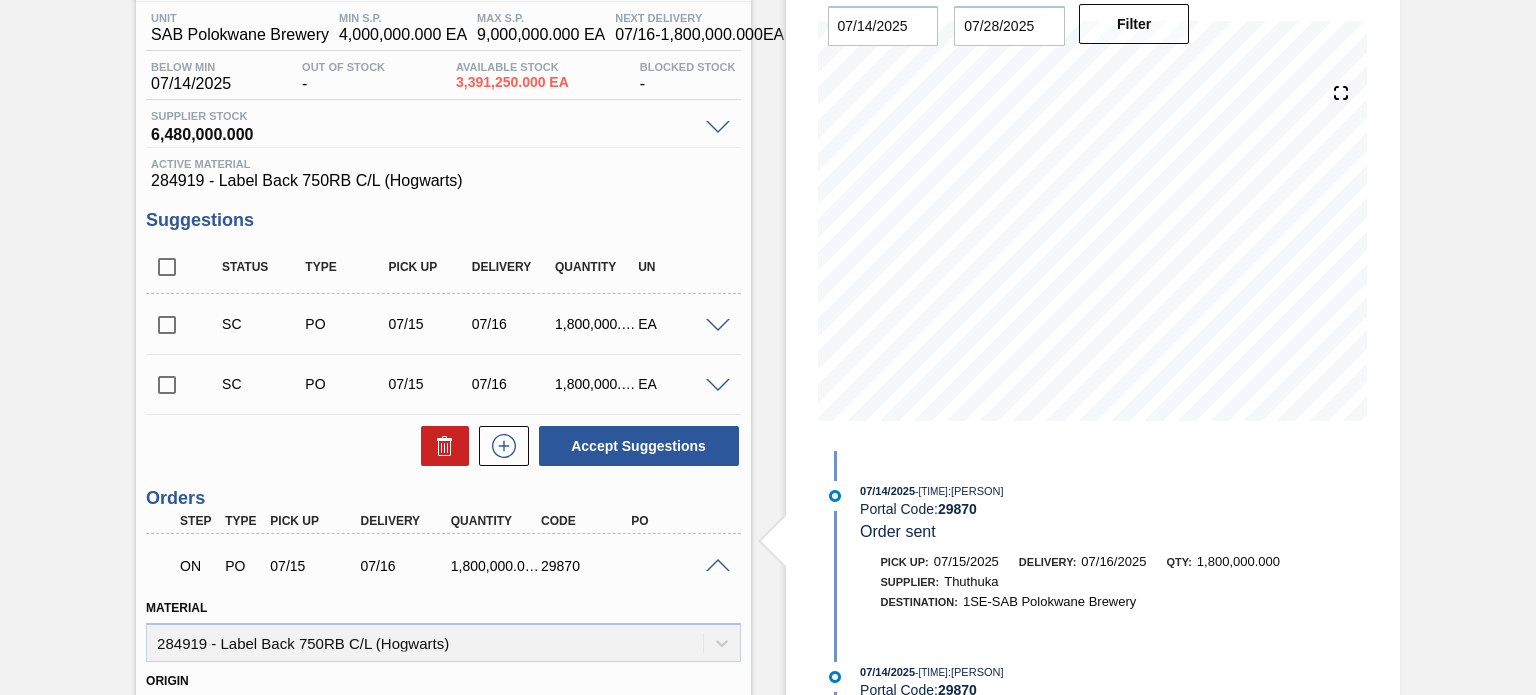 scroll, scrollTop: 0, scrollLeft: 0, axis: both 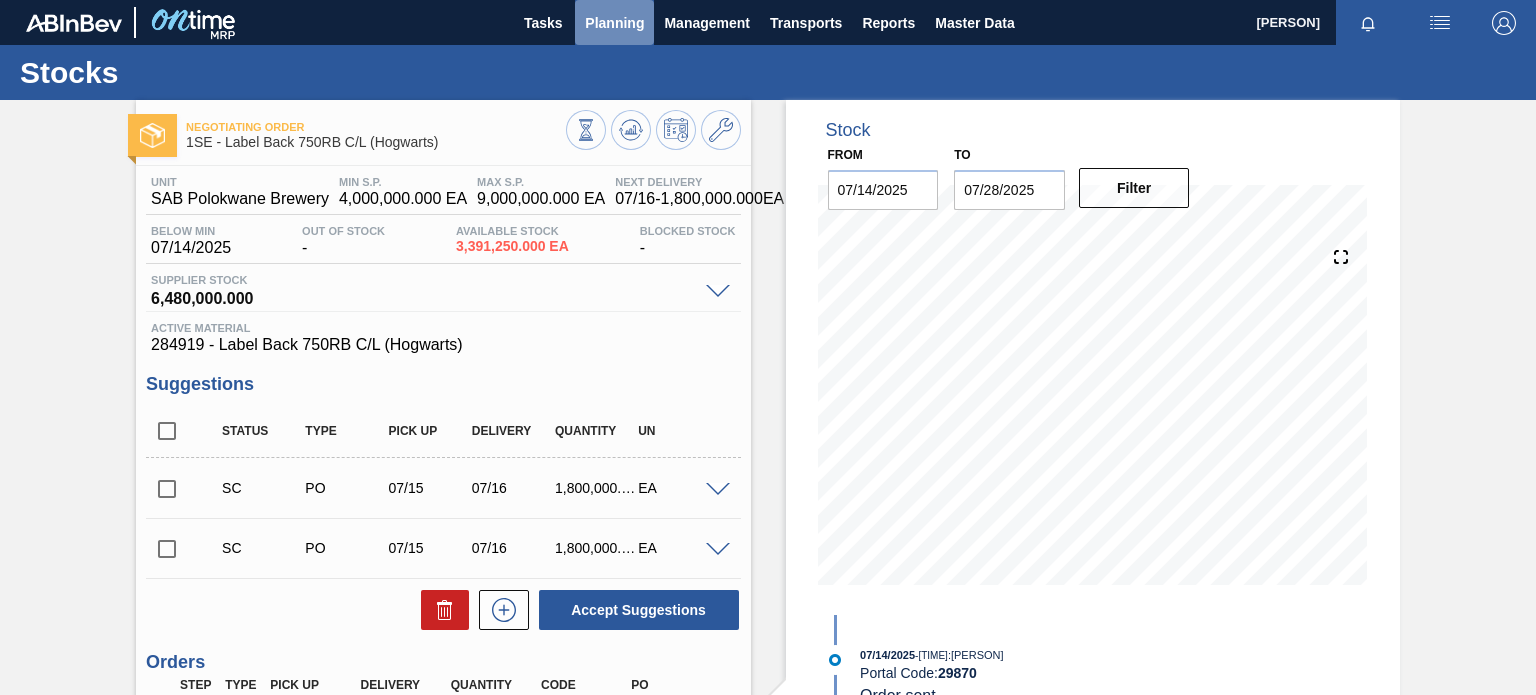 click on "Planning" at bounding box center (614, 23) 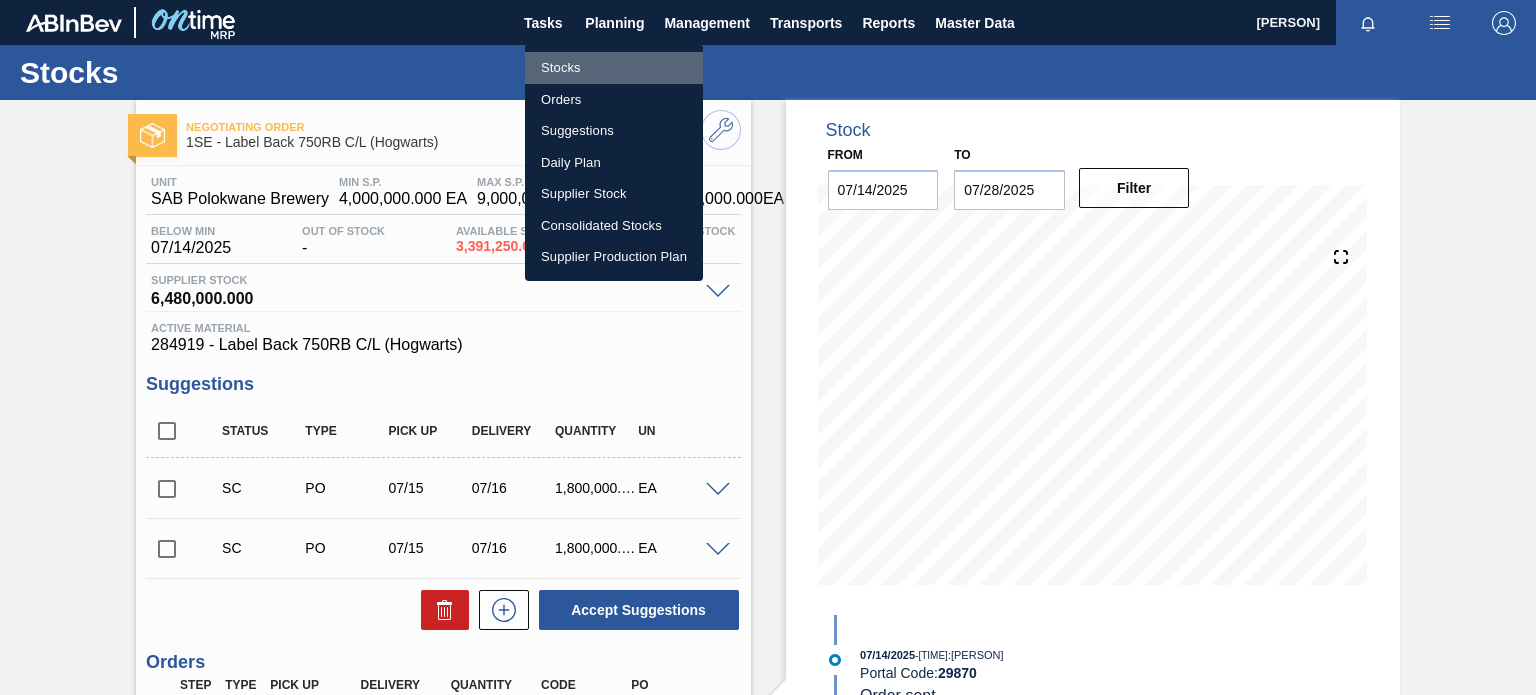 click on "Stocks" at bounding box center [614, 68] 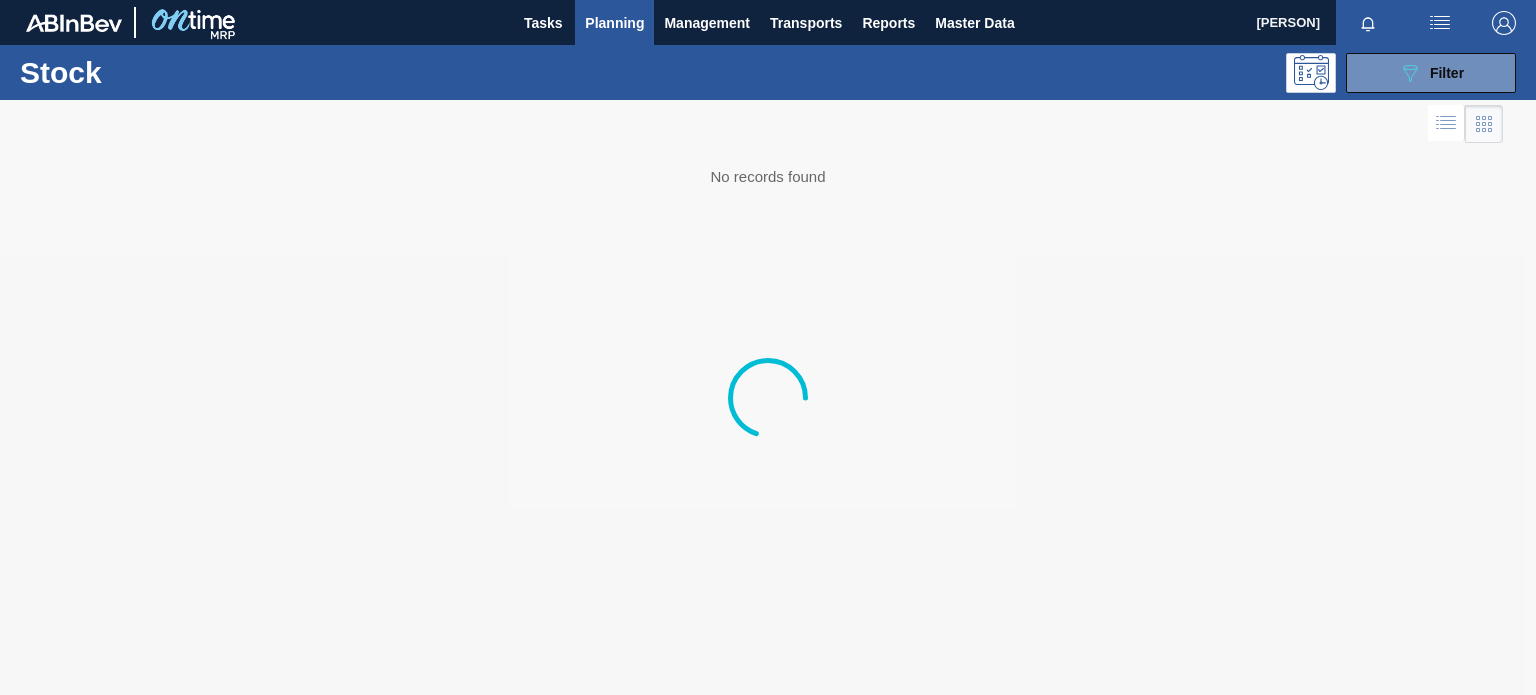 click on "Planning" at bounding box center [614, 23] 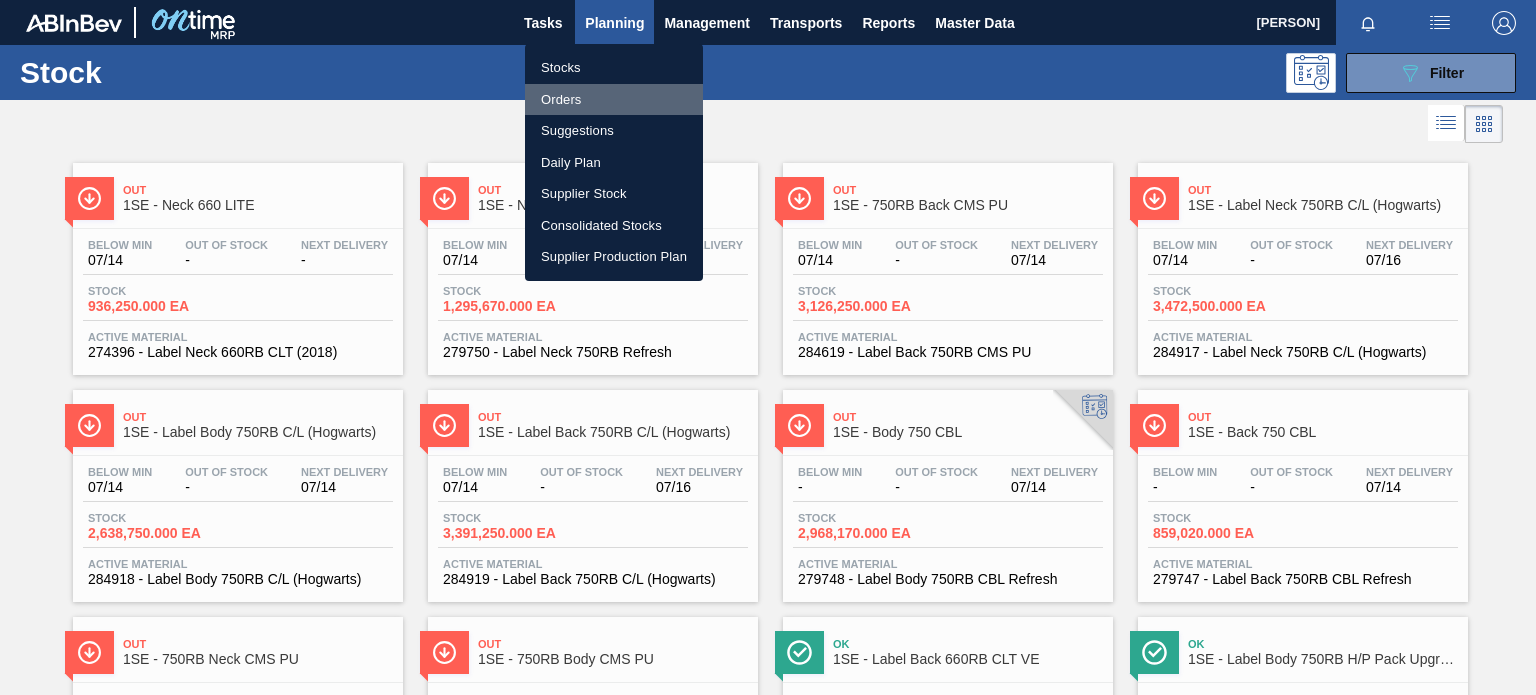 click on "Orders" at bounding box center [614, 100] 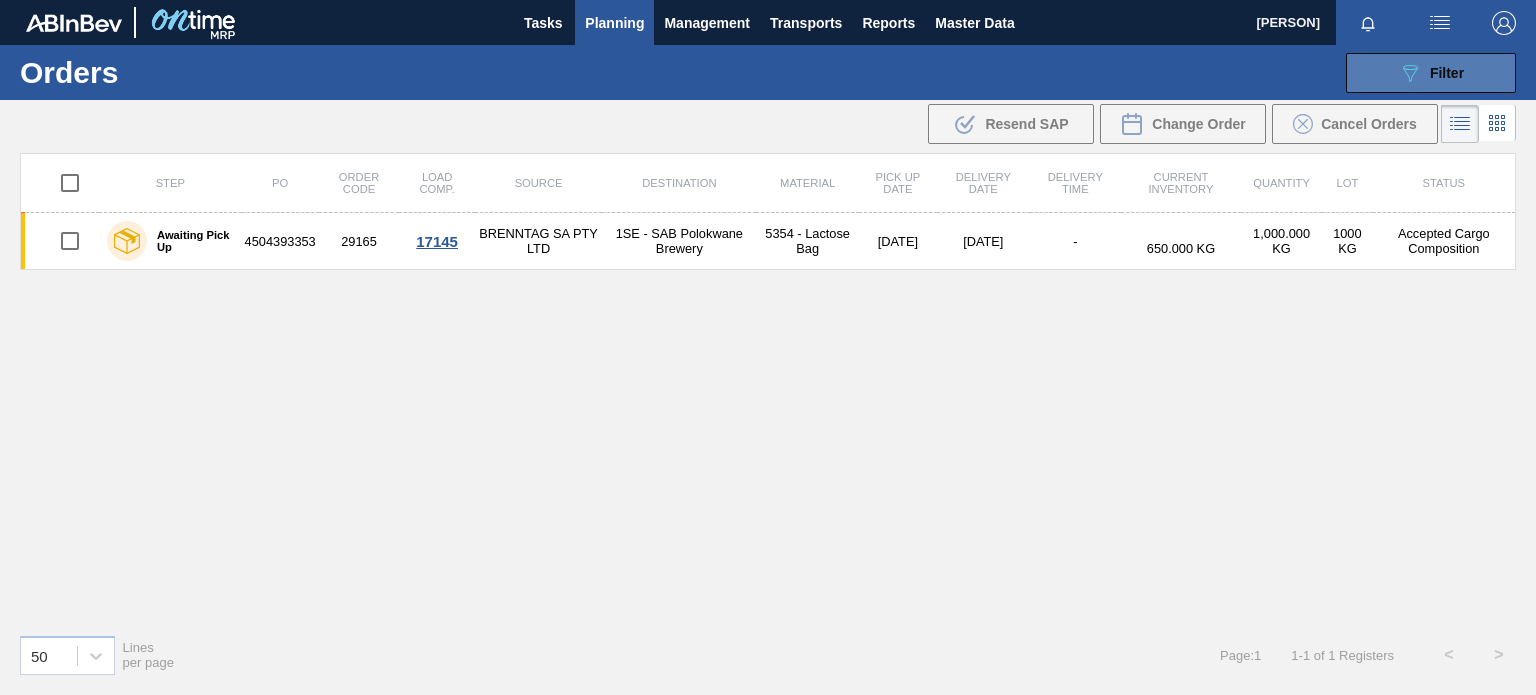 click on "089F7B8B-B2A5-4AFE-B5C0-19BA573D28AC Filter" at bounding box center (1431, 73) 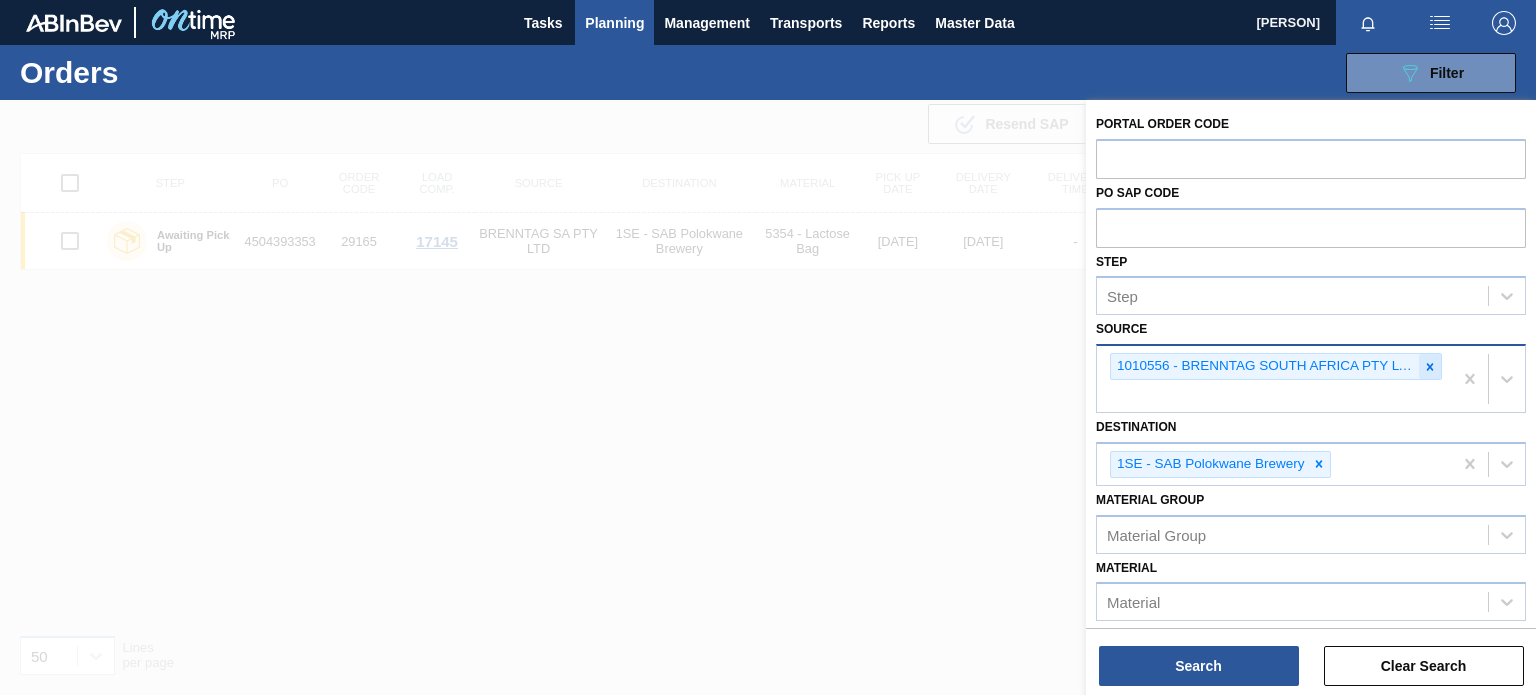 click 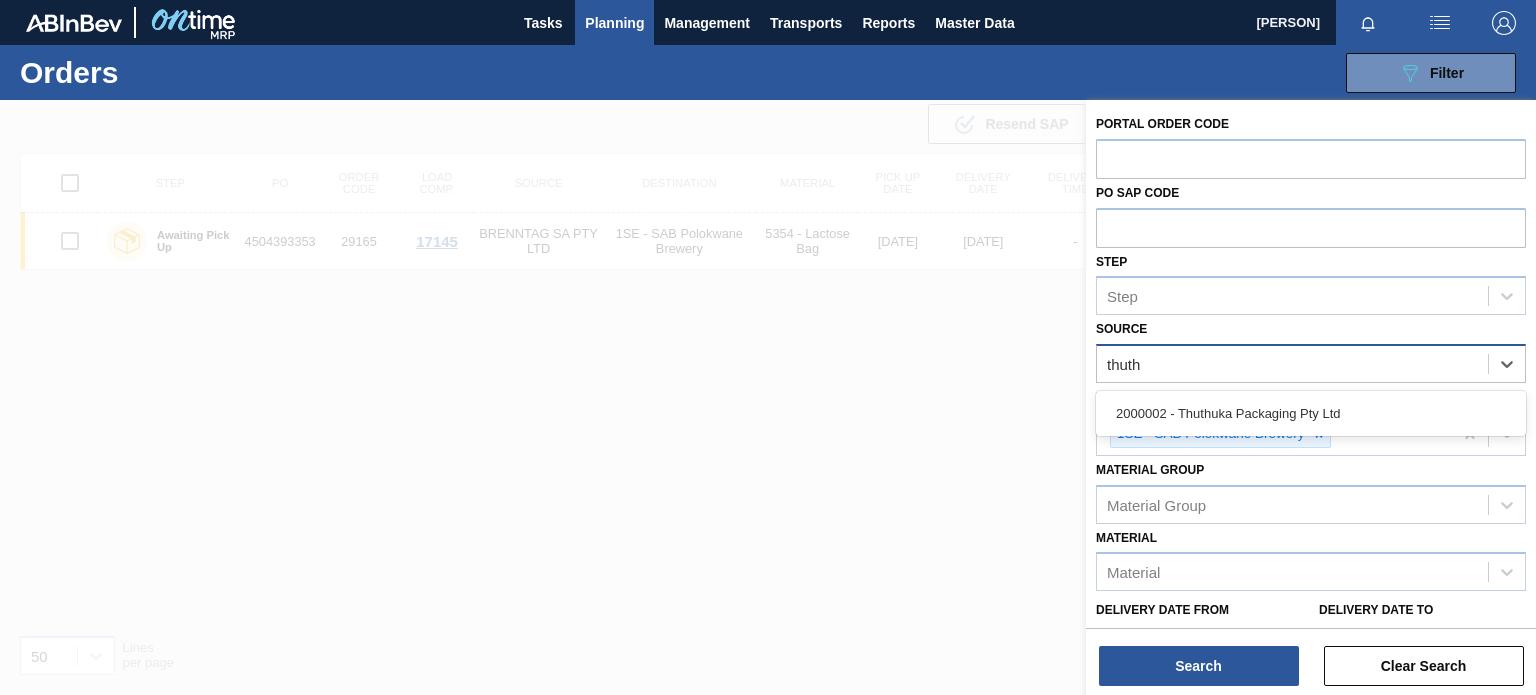type on "thuthu" 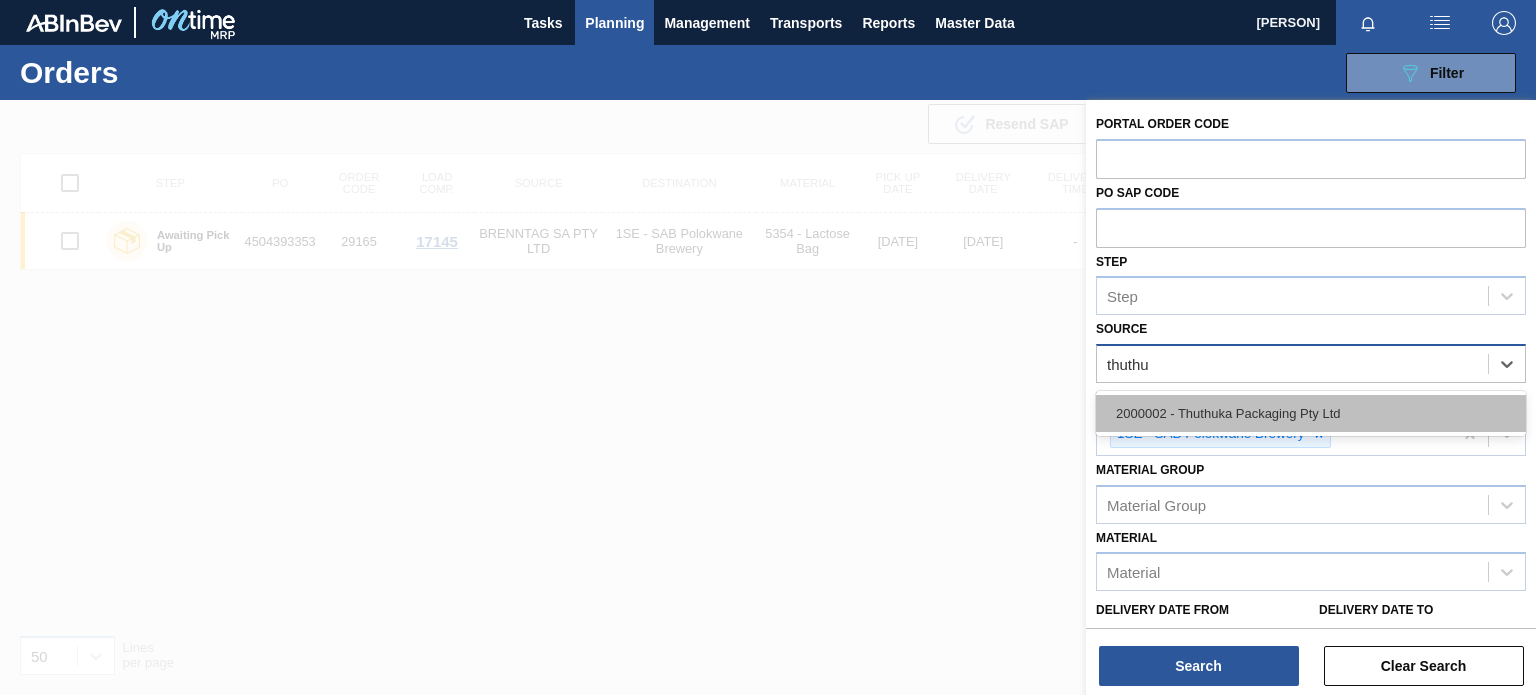 click on "2000002 - Thuthuka Packaging Pty Ltd" at bounding box center (1311, 413) 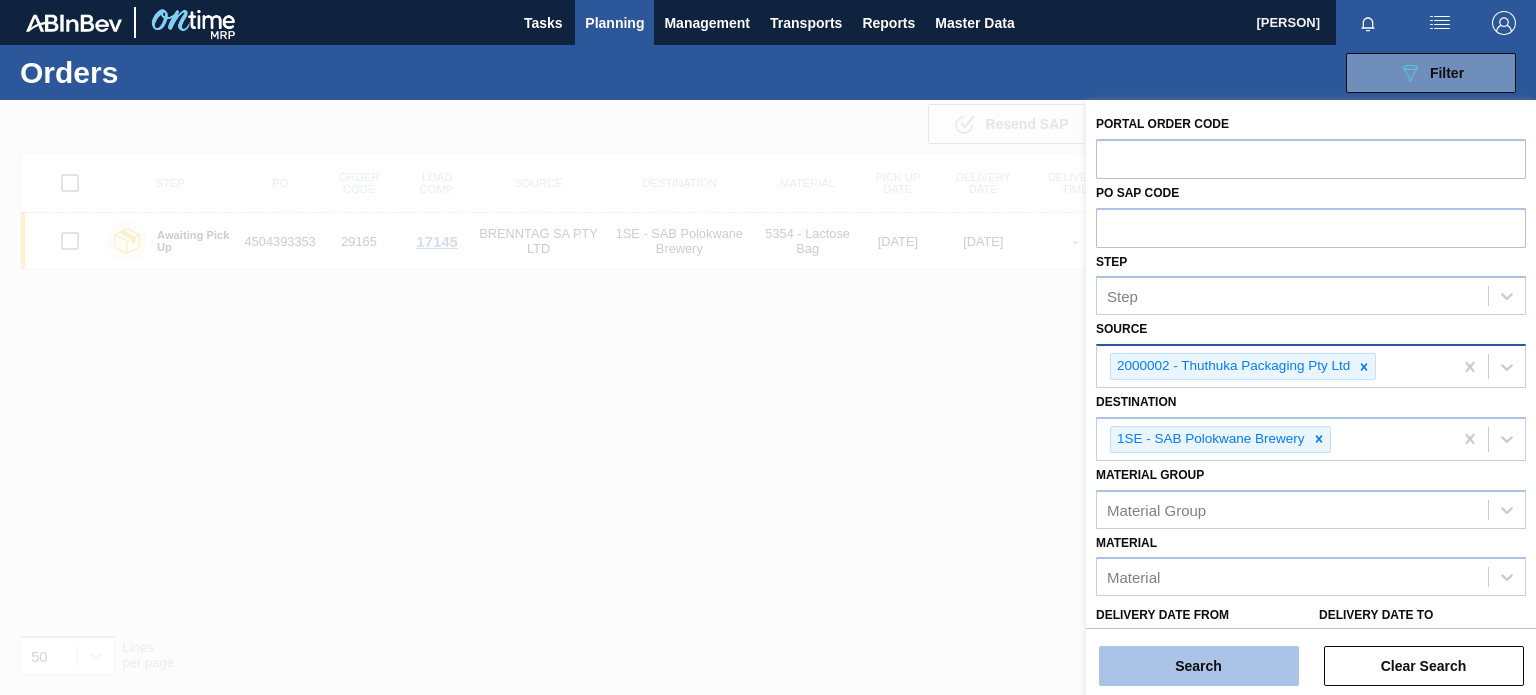 click on "Search" at bounding box center (1199, 666) 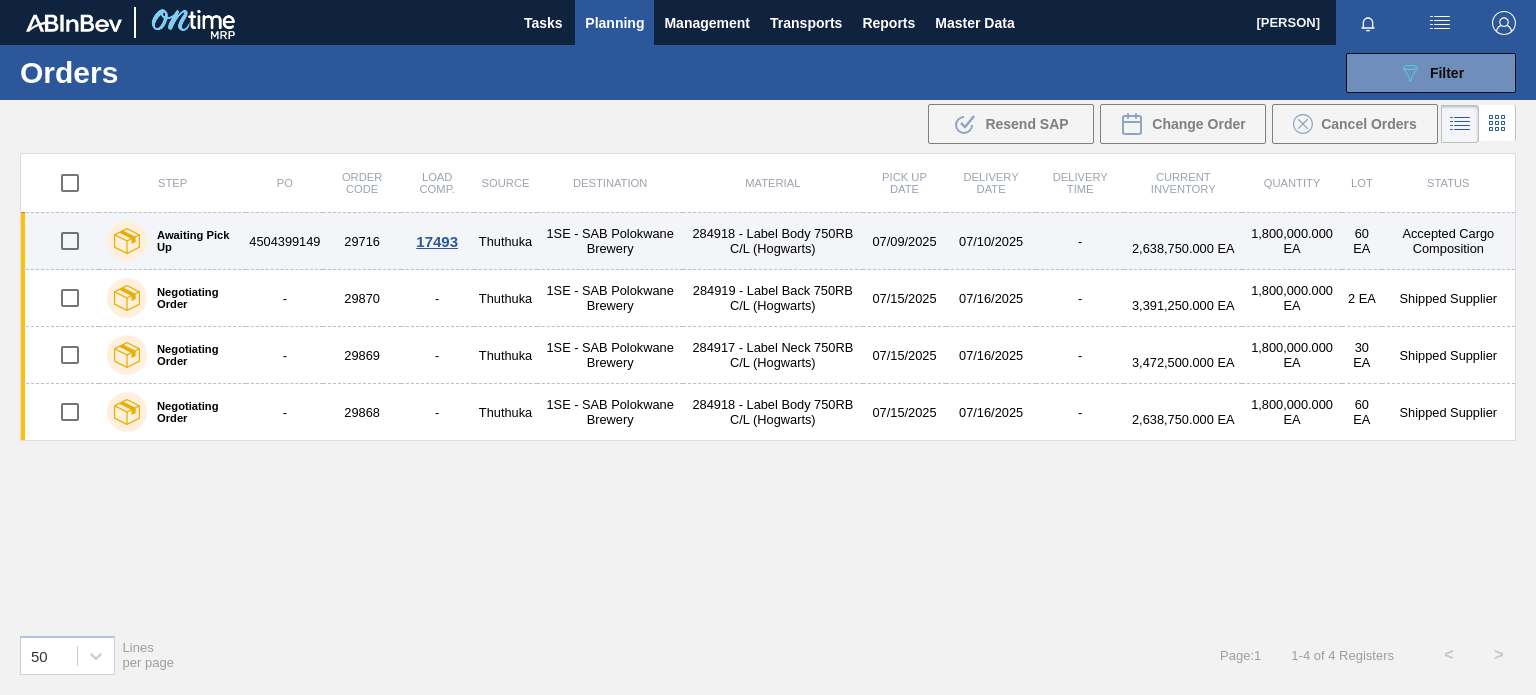 click at bounding box center [70, 241] 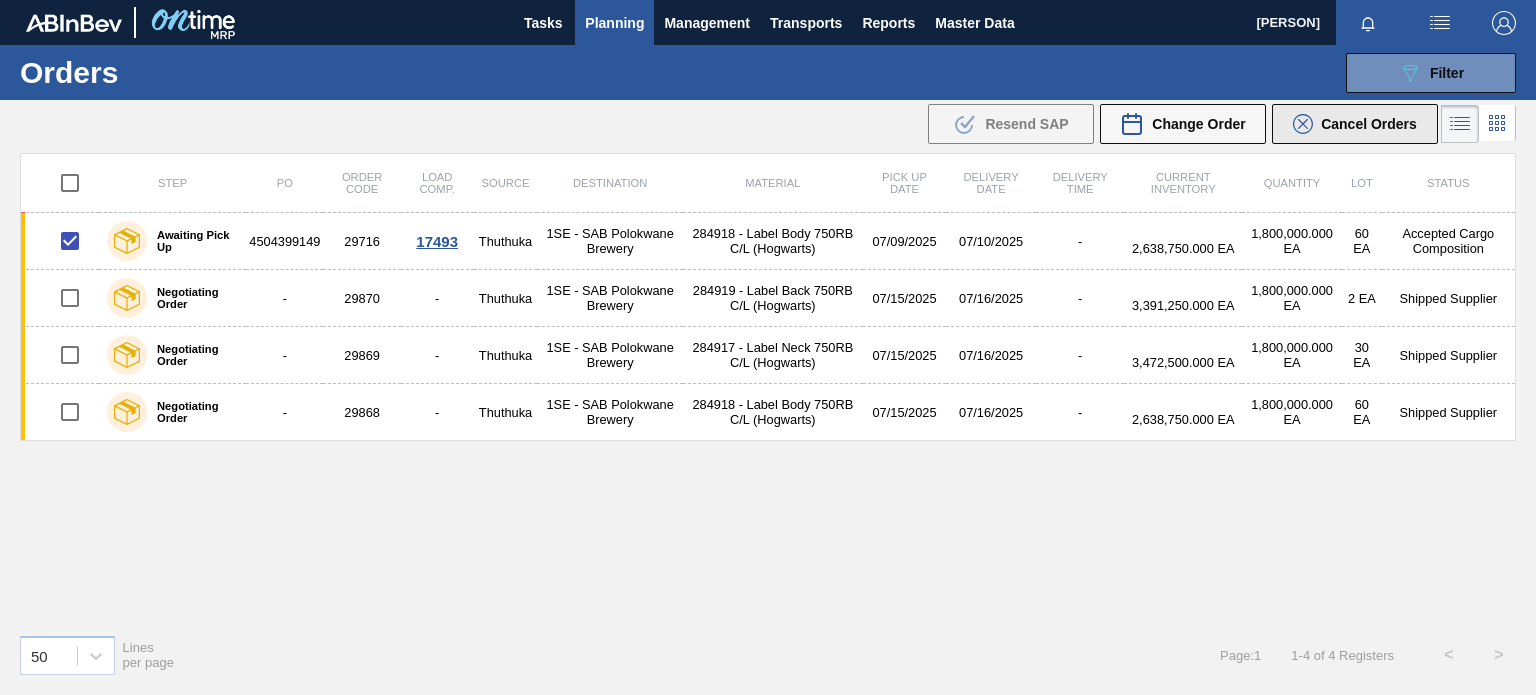 click on "Cancel Orders" at bounding box center [1369, 124] 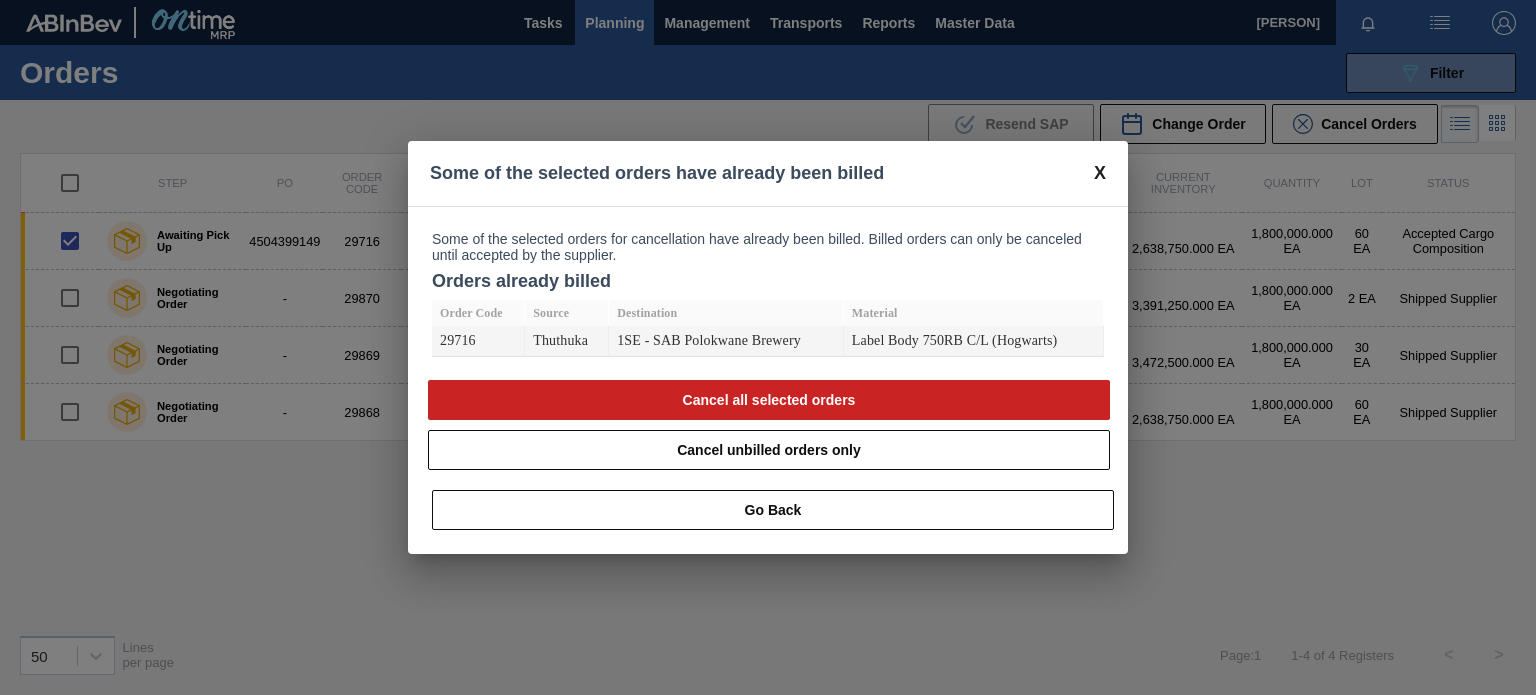 click at bounding box center [1100, 173] 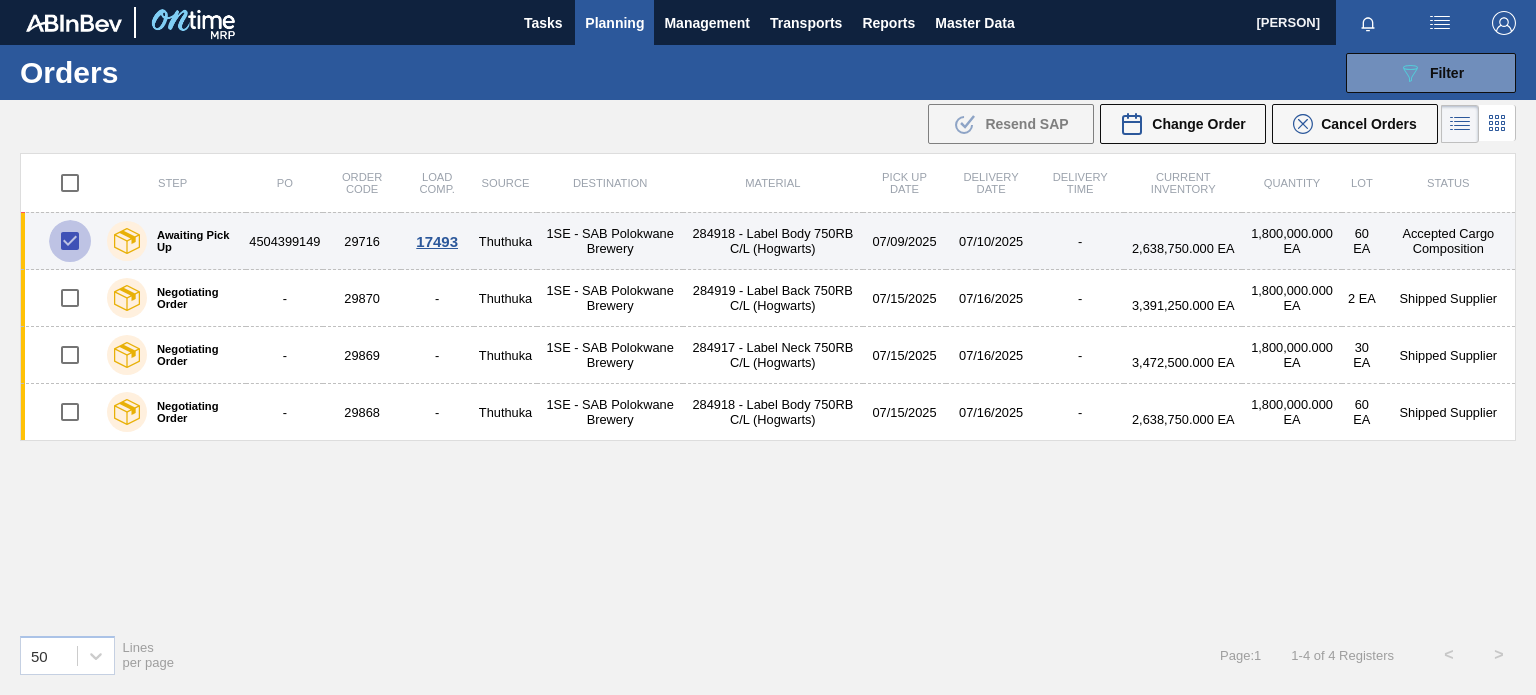 click at bounding box center (70, 241) 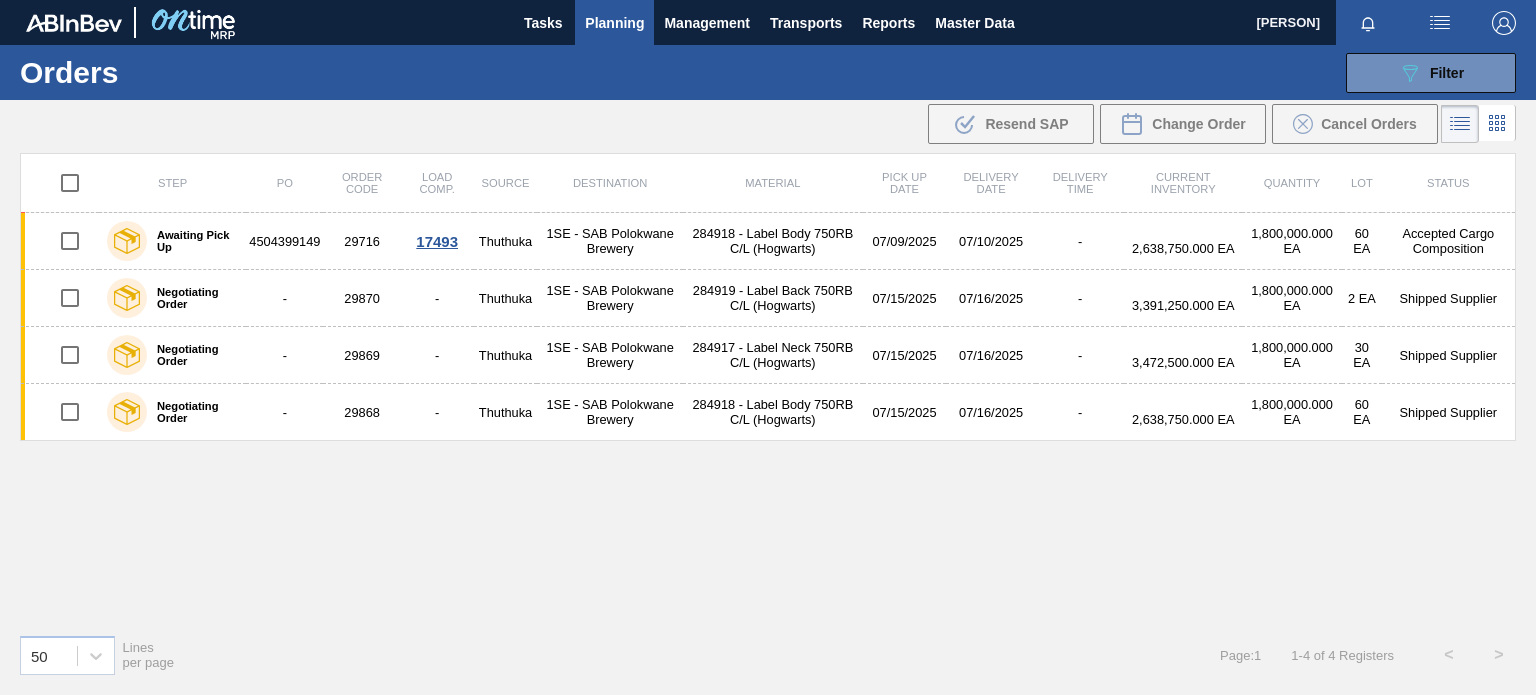 click on "Planning" at bounding box center [614, 22] 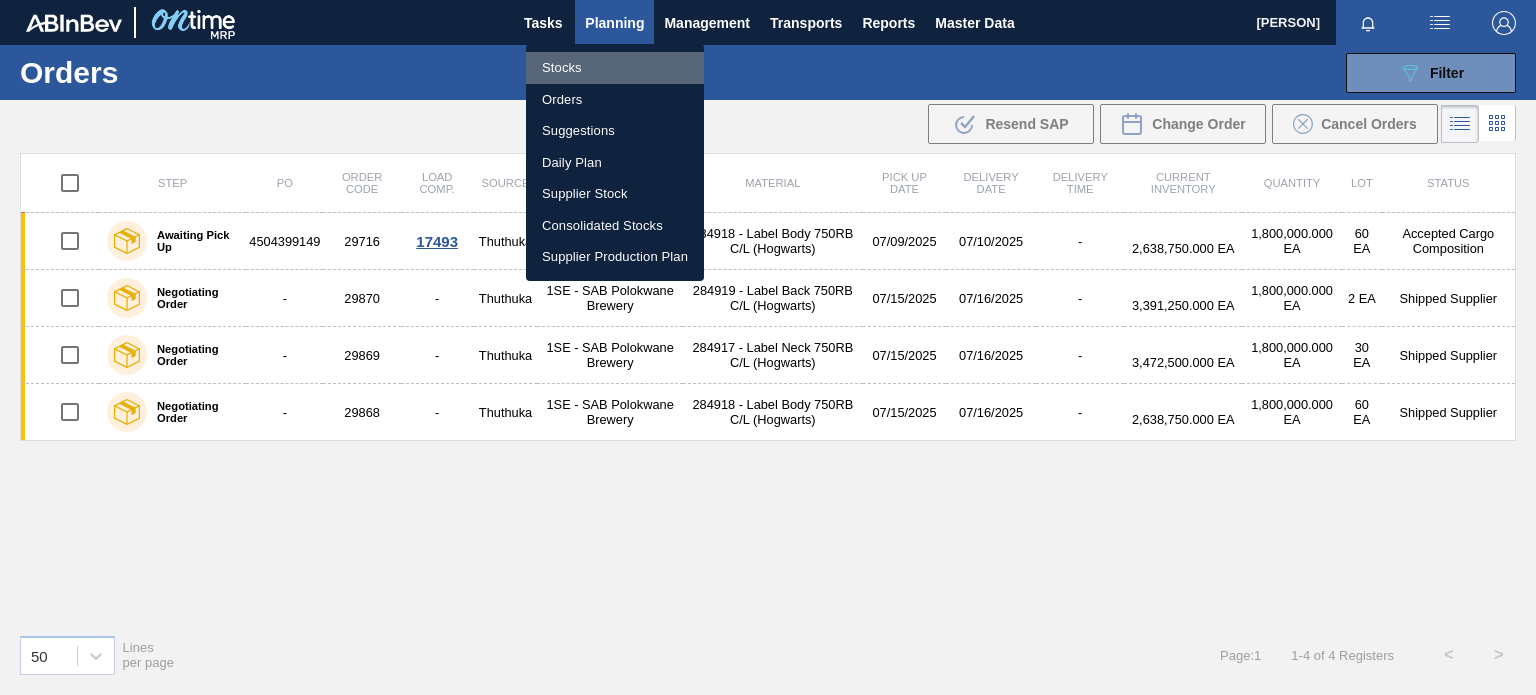 click on "Stocks" at bounding box center (615, 68) 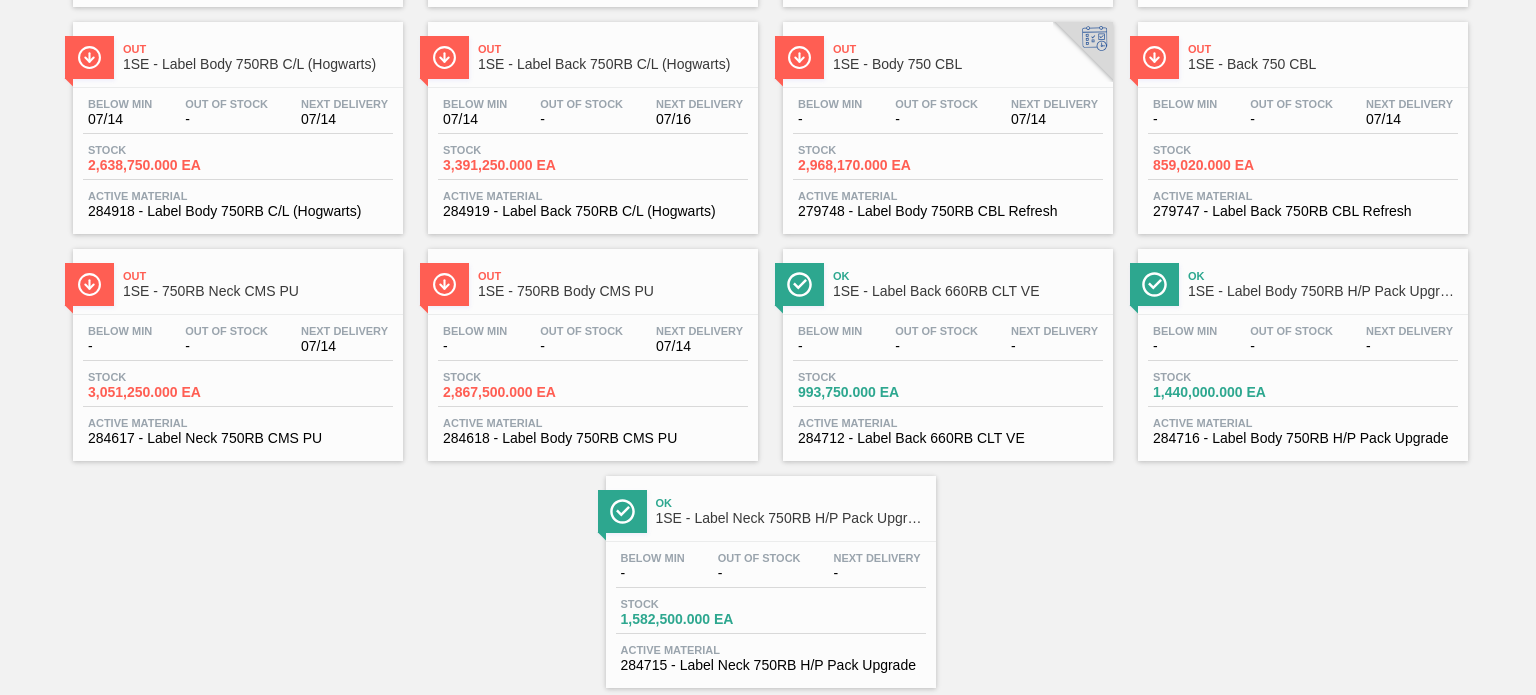 scroll, scrollTop: 385, scrollLeft: 0, axis: vertical 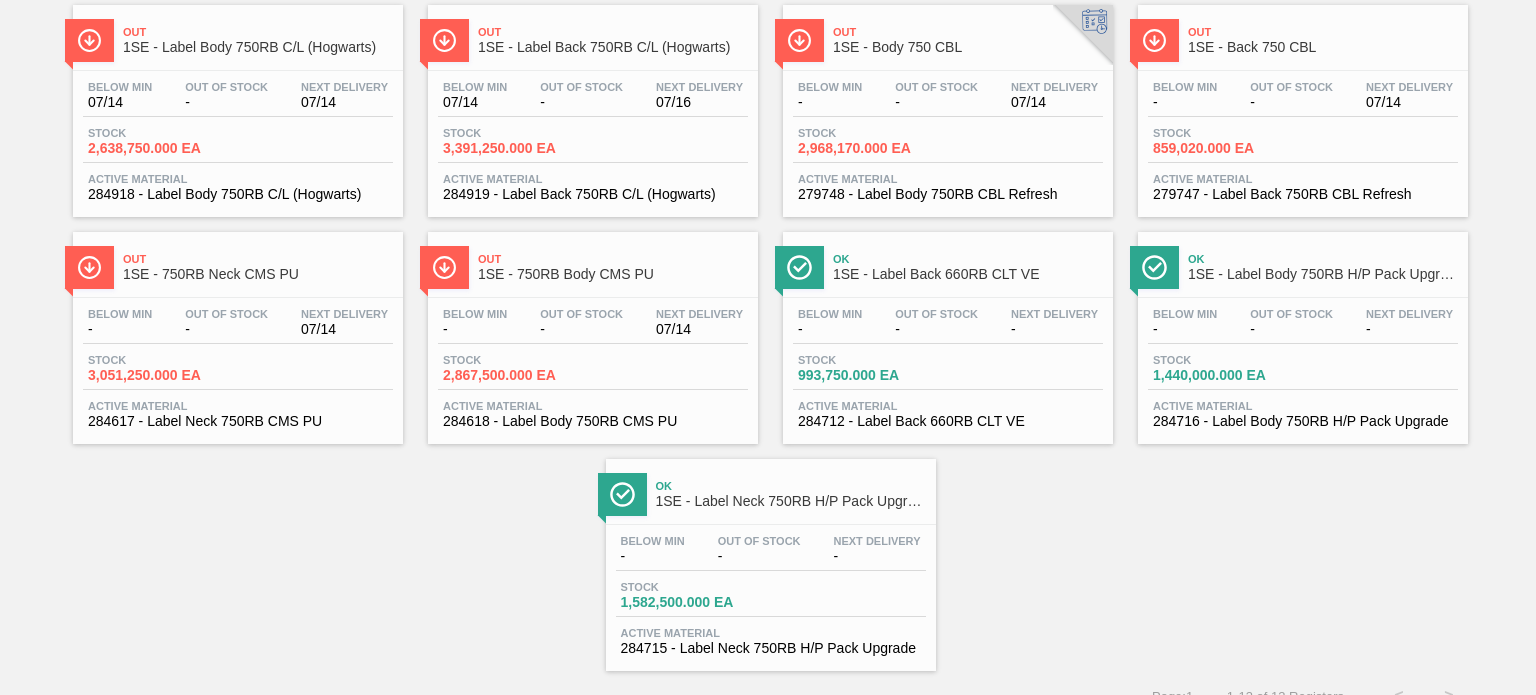 click on "1SE - Label Body 750RB H/P Pack Upgrade" at bounding box center (1323, 274) 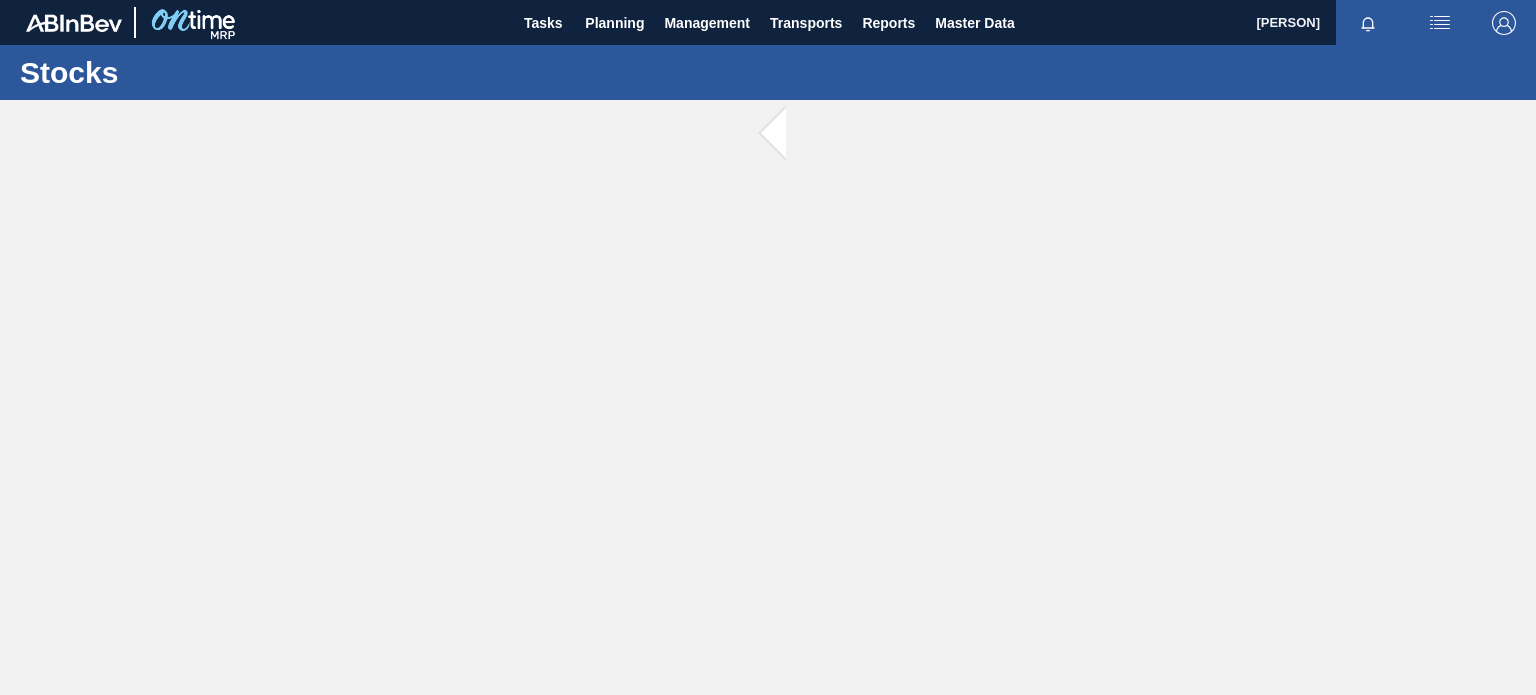scroll, scrollTop: 0, scrollLeft: 0, axis: both 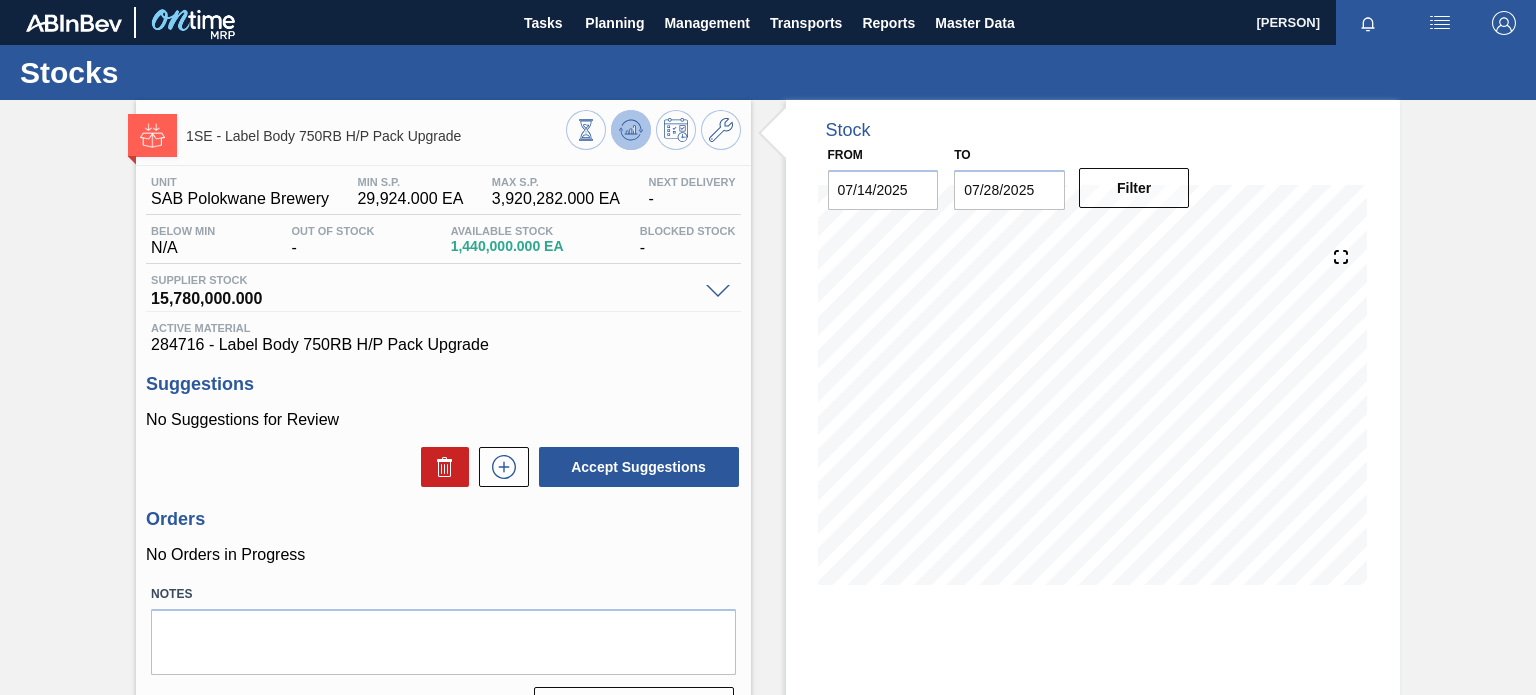 click 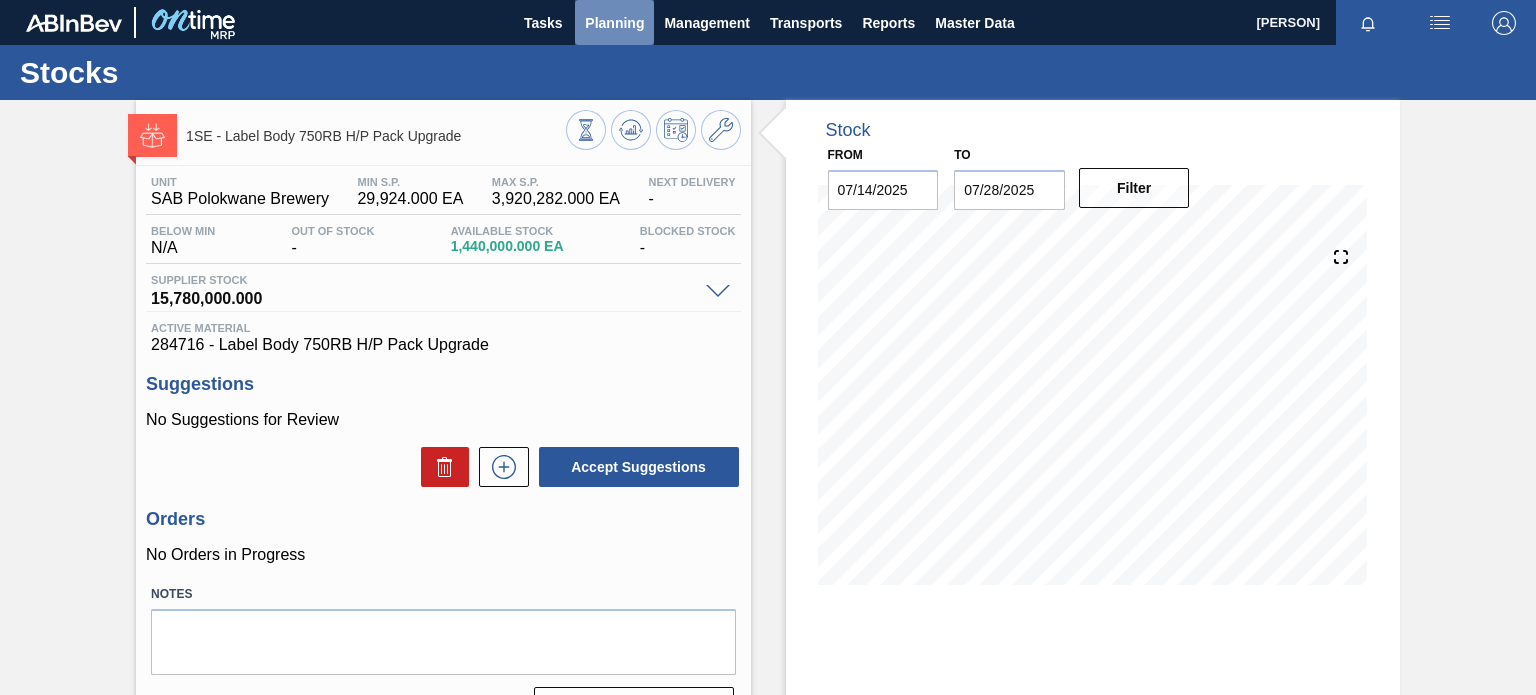 click on "Planning" at bounding box center [614, 23] 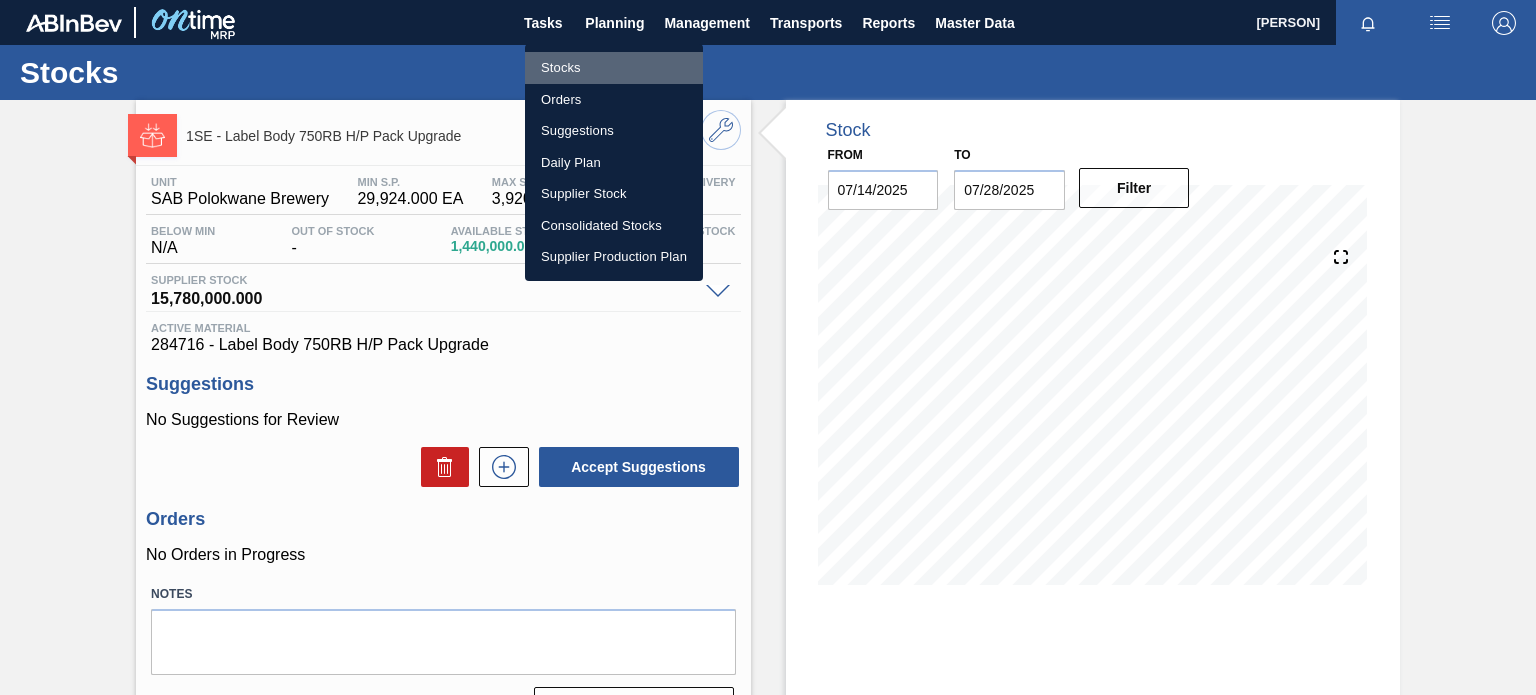 click on "Stocks" at bounding box center [614, 68] 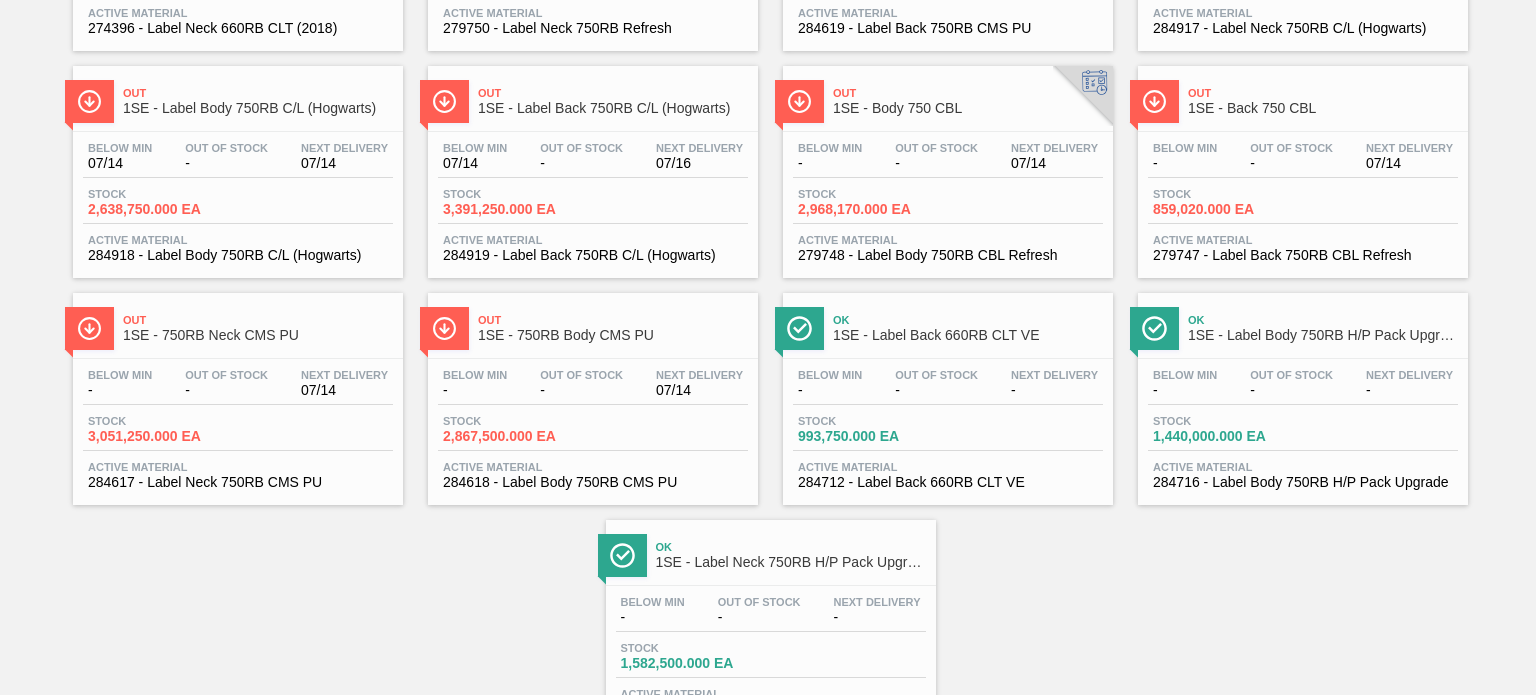 scroll, scrollTop: 328, scrollLeft: 0, axis: vertical 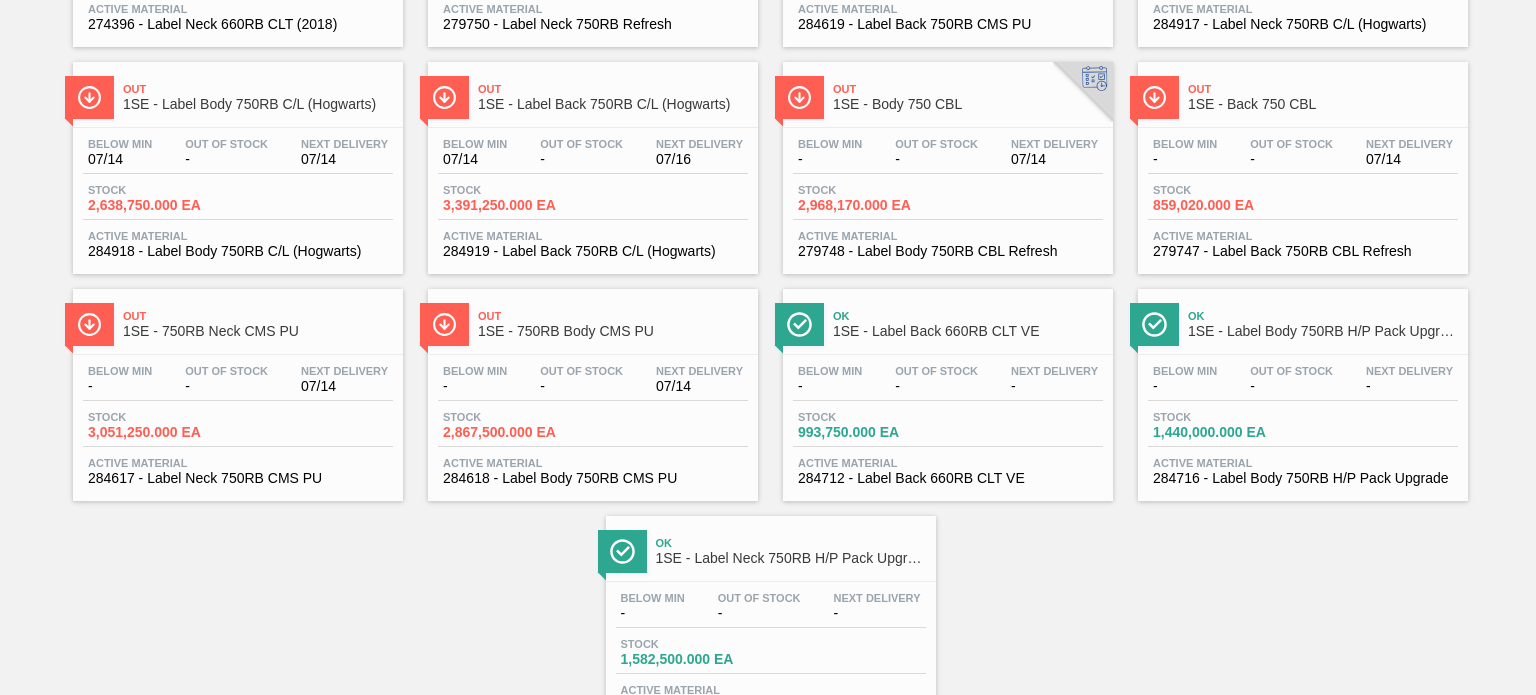 click on "Ok 1SE - Label Neck 750RB H/P Pack Upgrade Below Min - Out Of Stock - Next Delivery - Stock 1,582,500.000 EA Active Material 284715 - Label Neck 750RB H/P Pack Upgrade" at bounding box center [771, 622] 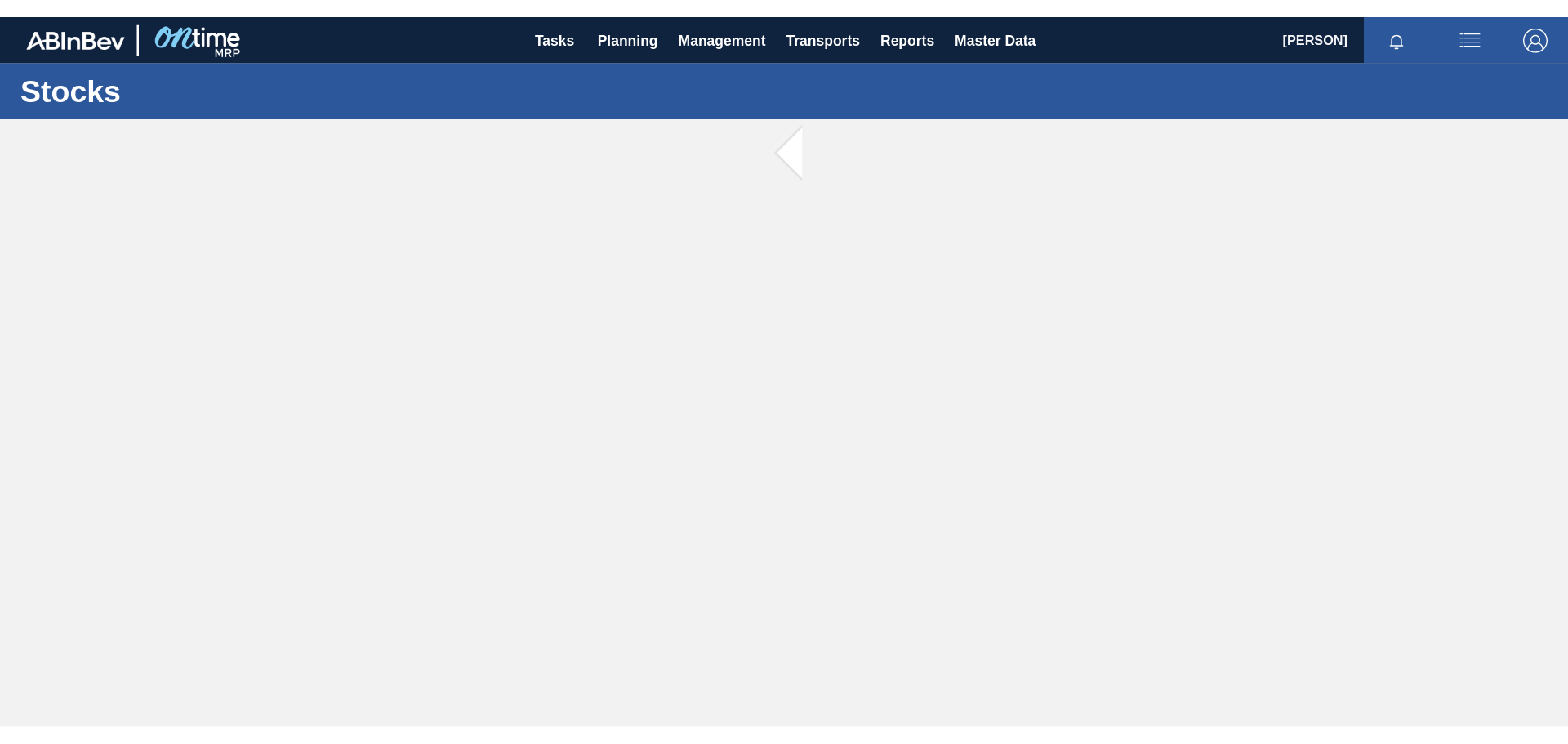 scroll, scrollTop: 0, scrollLeft: 0, axis: both 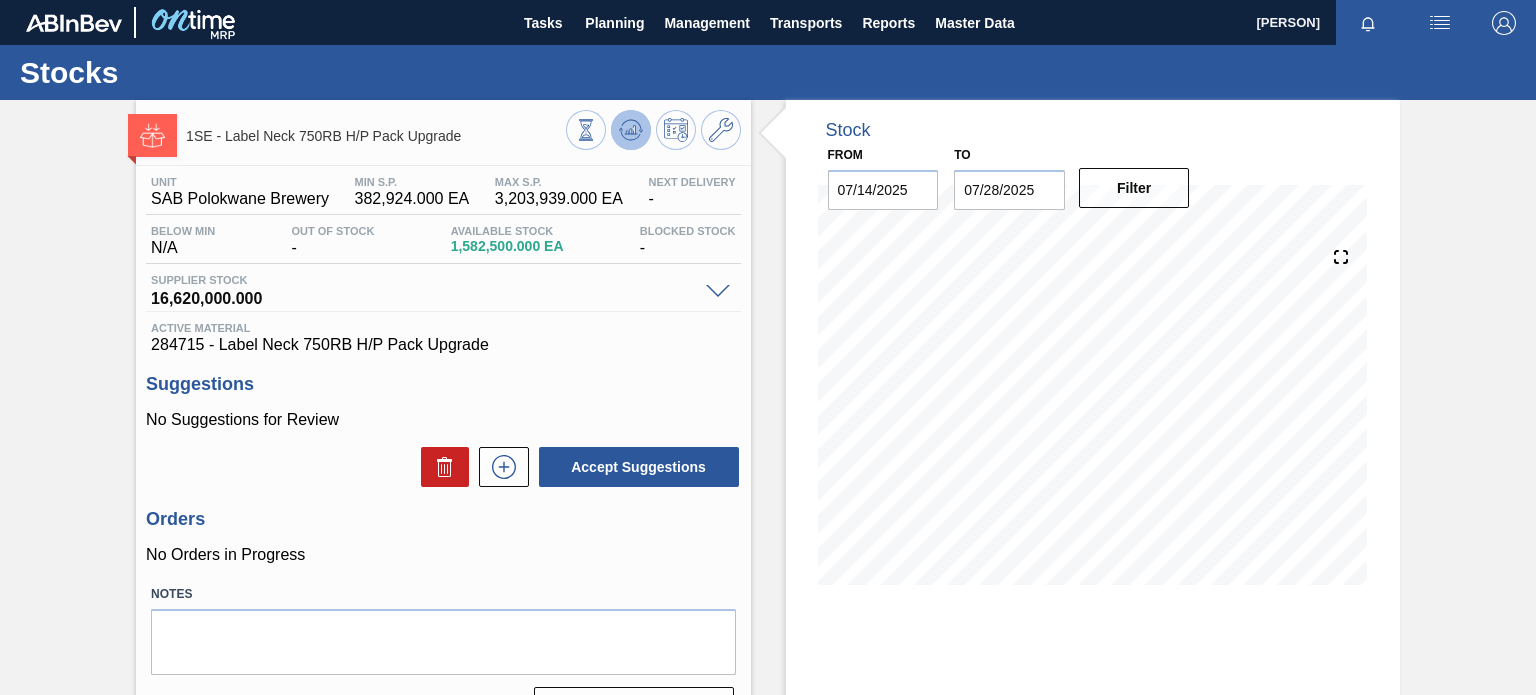 click at bounding box center [631, 130] 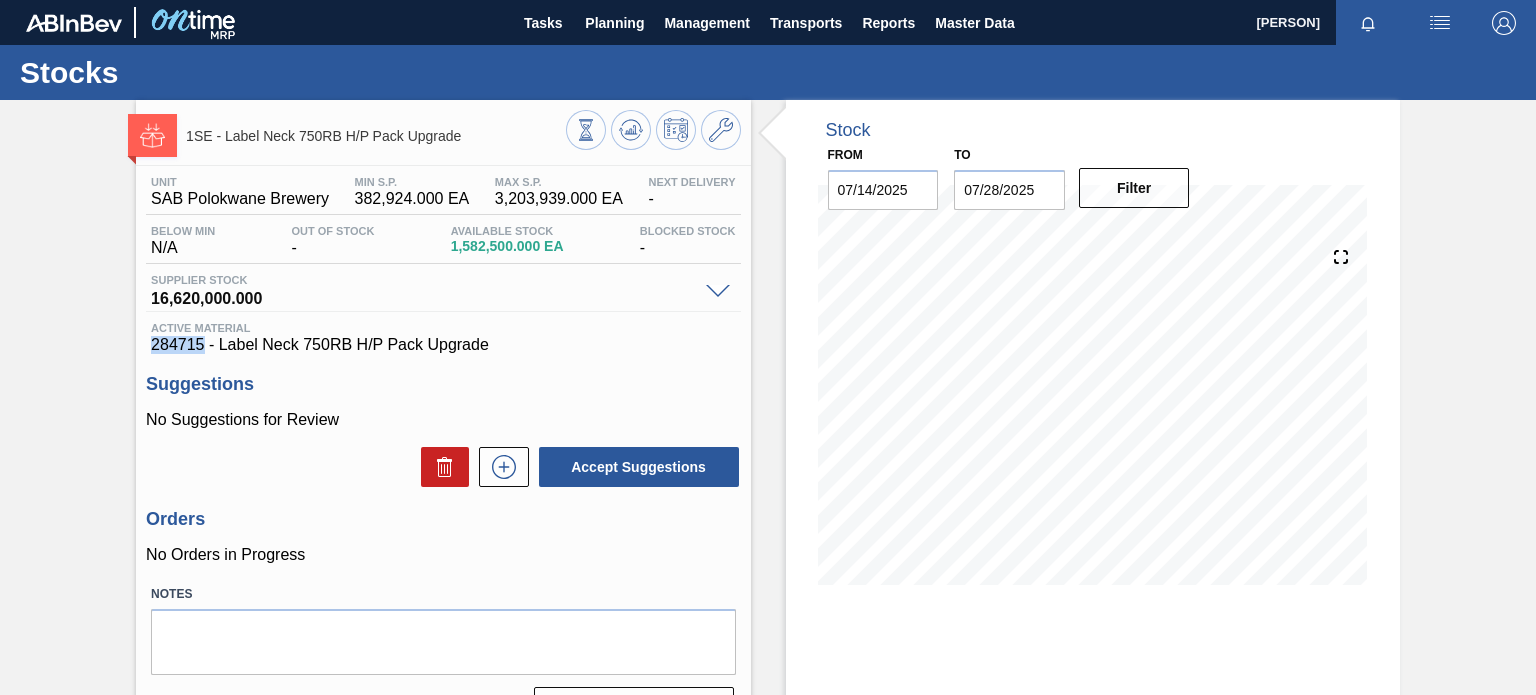 drag, startPoint x: 204, startPoint y: 346, endPoint x: 152, endPoint y: 344, distance: 52.03845 